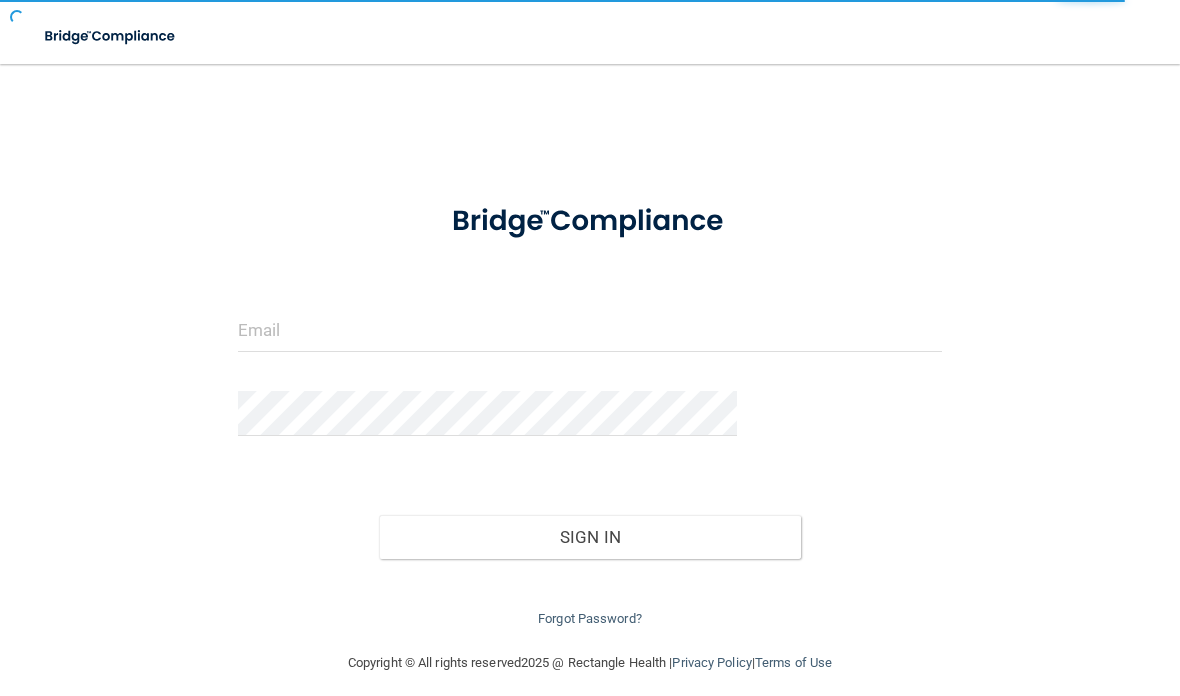 scroll, scrollTop: 0, scrollLeft: 0, axis: both 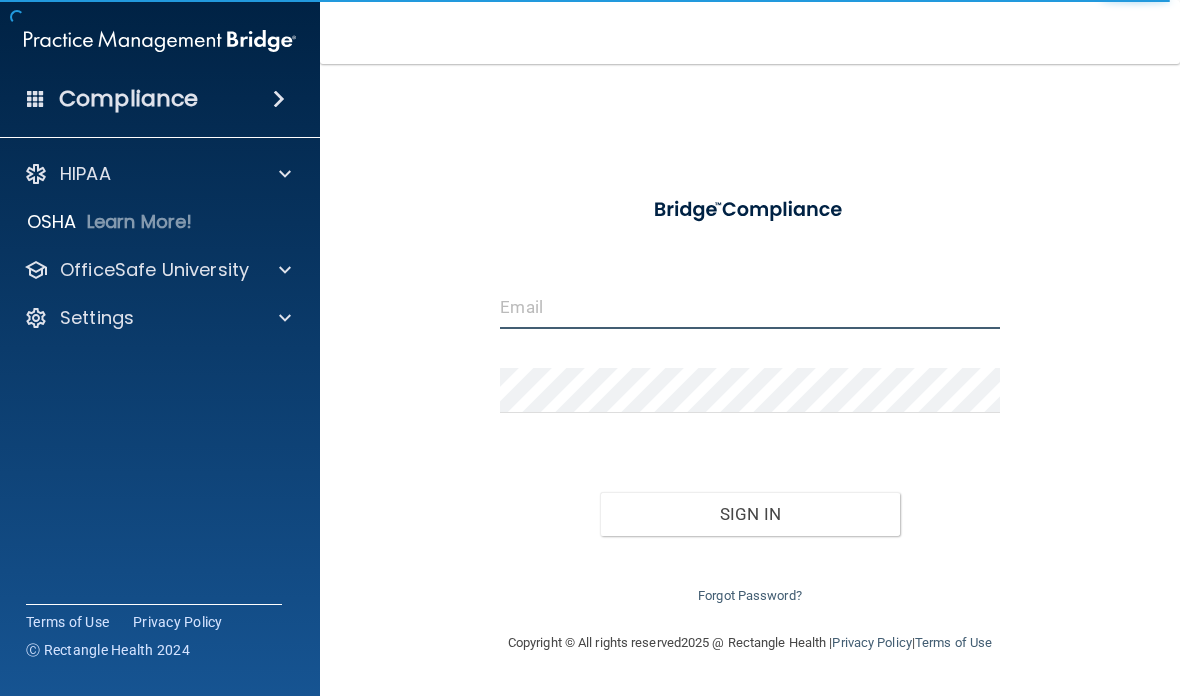 click at bounding box center [749, 306] 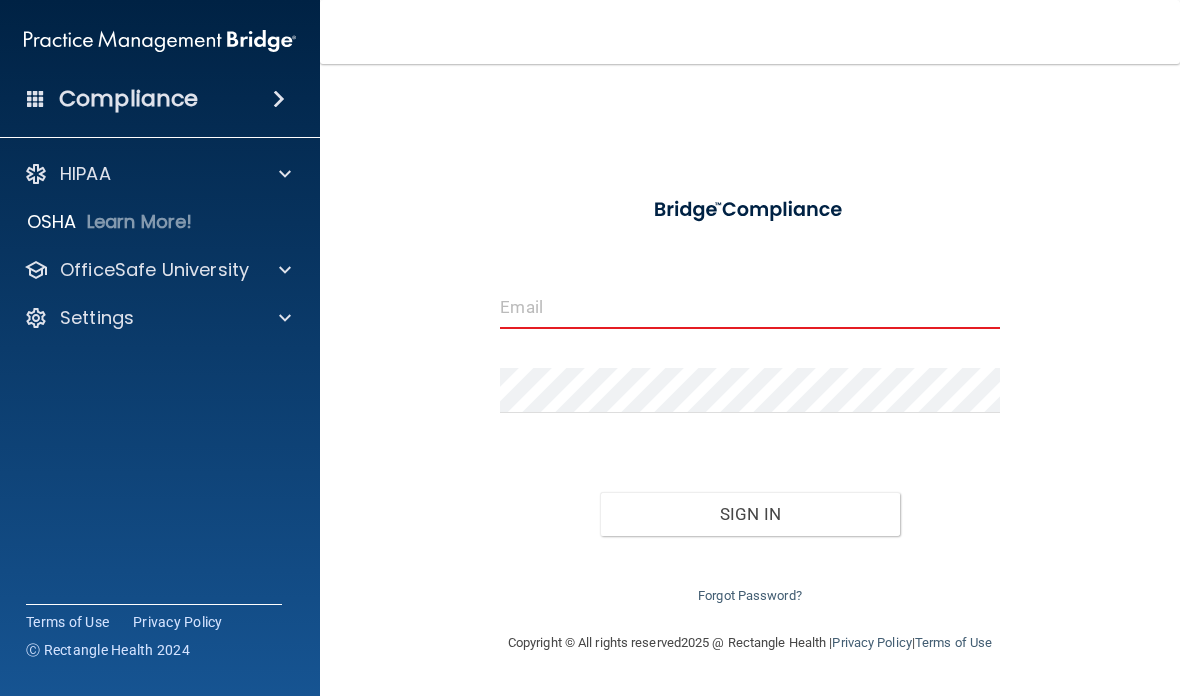 type on "[EMAIL_ADDRESS][DOMAIN_NAME]" 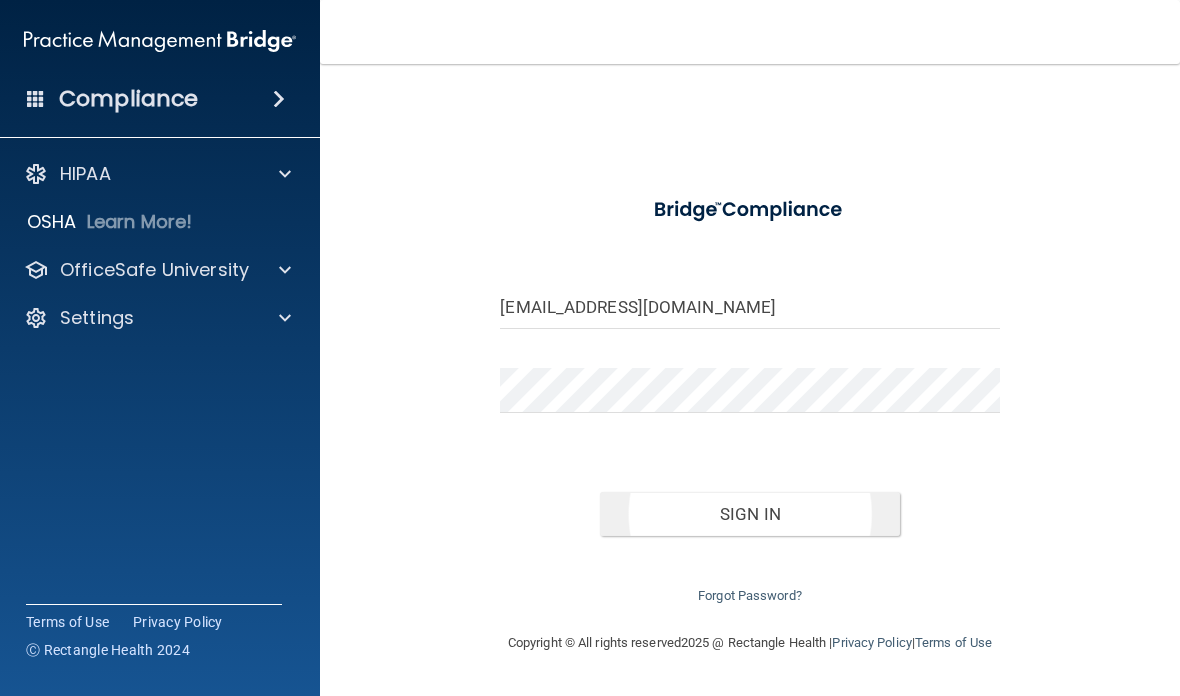 click on "Sign In" at bounding box center (750, 514) 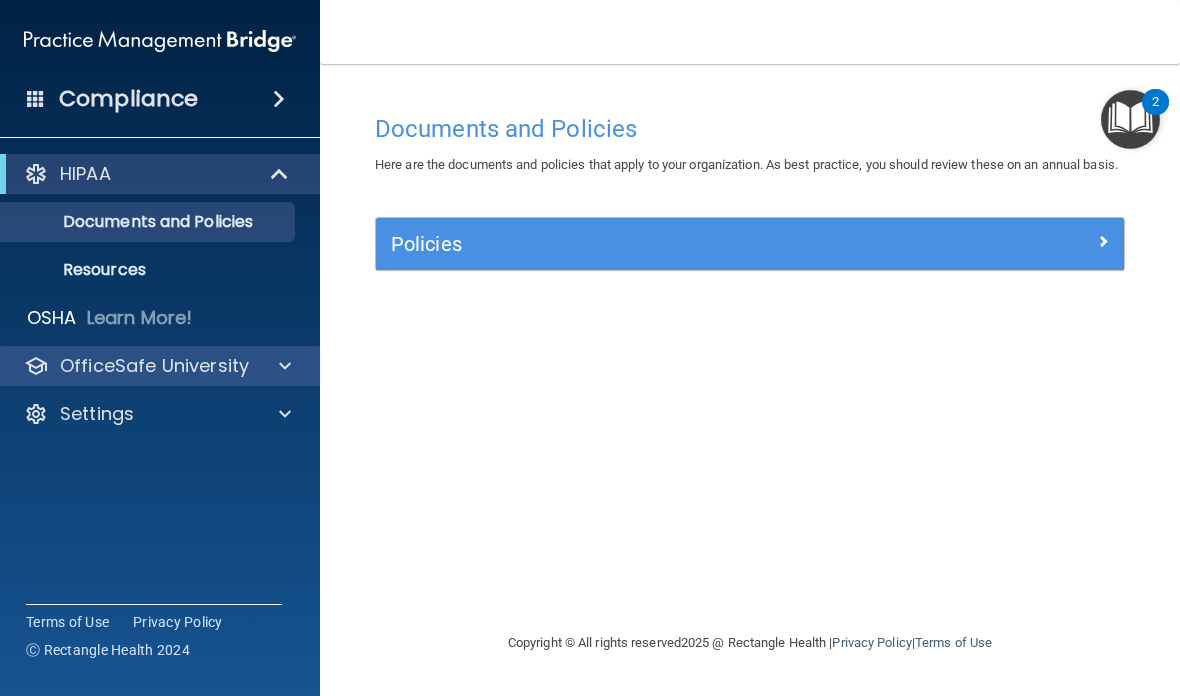 click on "OfficeSafe University" at bounding box center (154, 366) 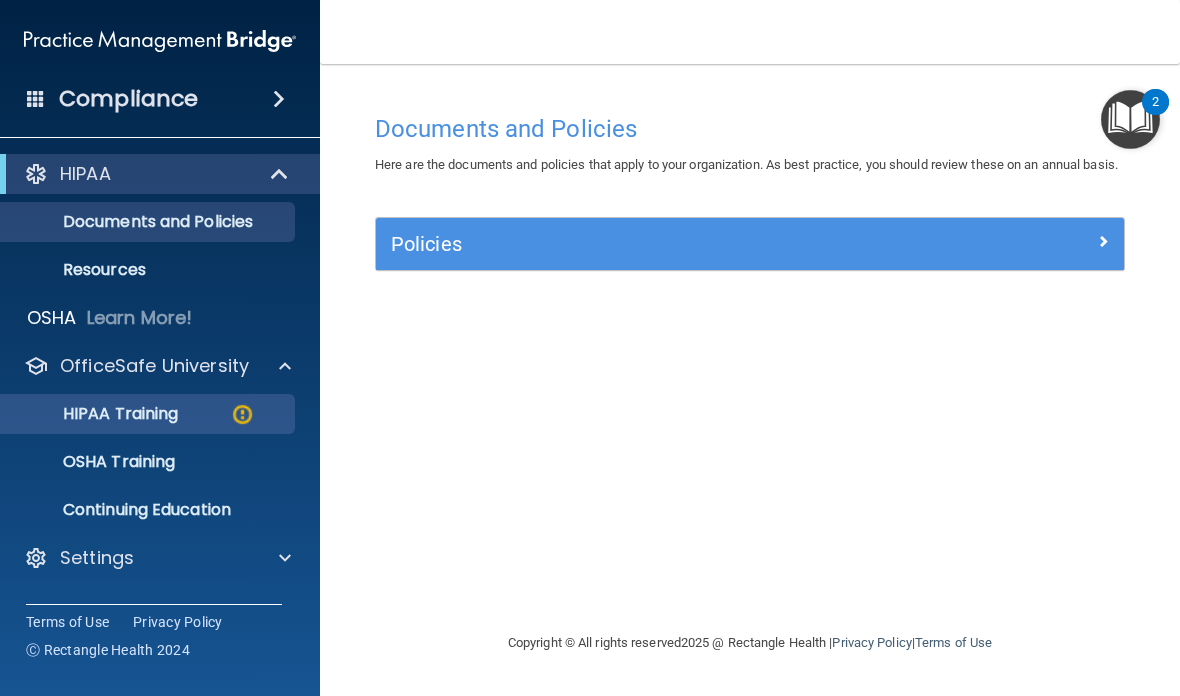 click on "HIPAA Training" at bounding box center (95, 414) 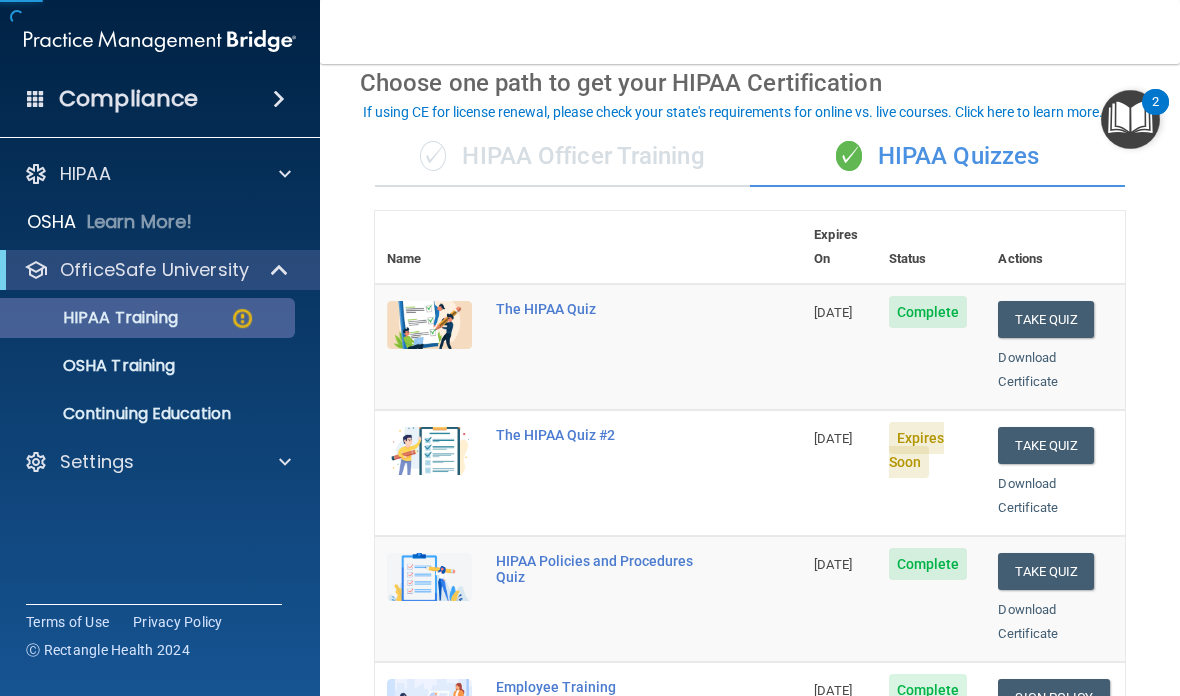 scroll, scrollTop: 95, scrollLeft: 0, axis: vertical 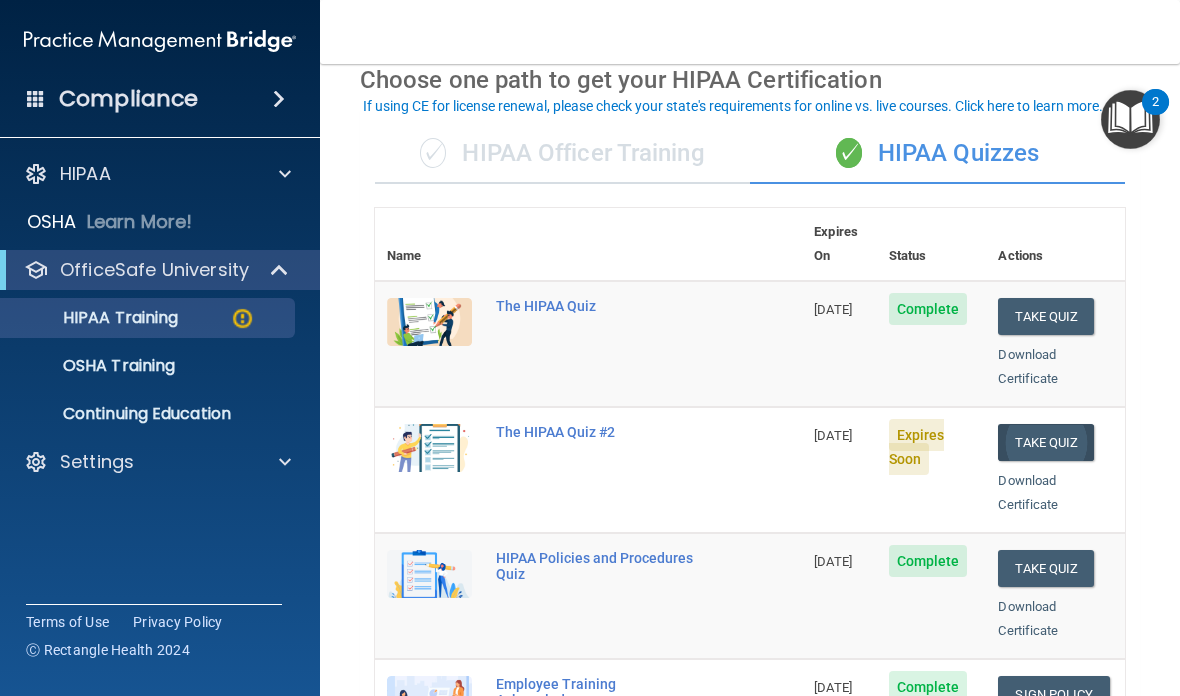 click on "Take Quiz" at bounding box center (1046, 442) 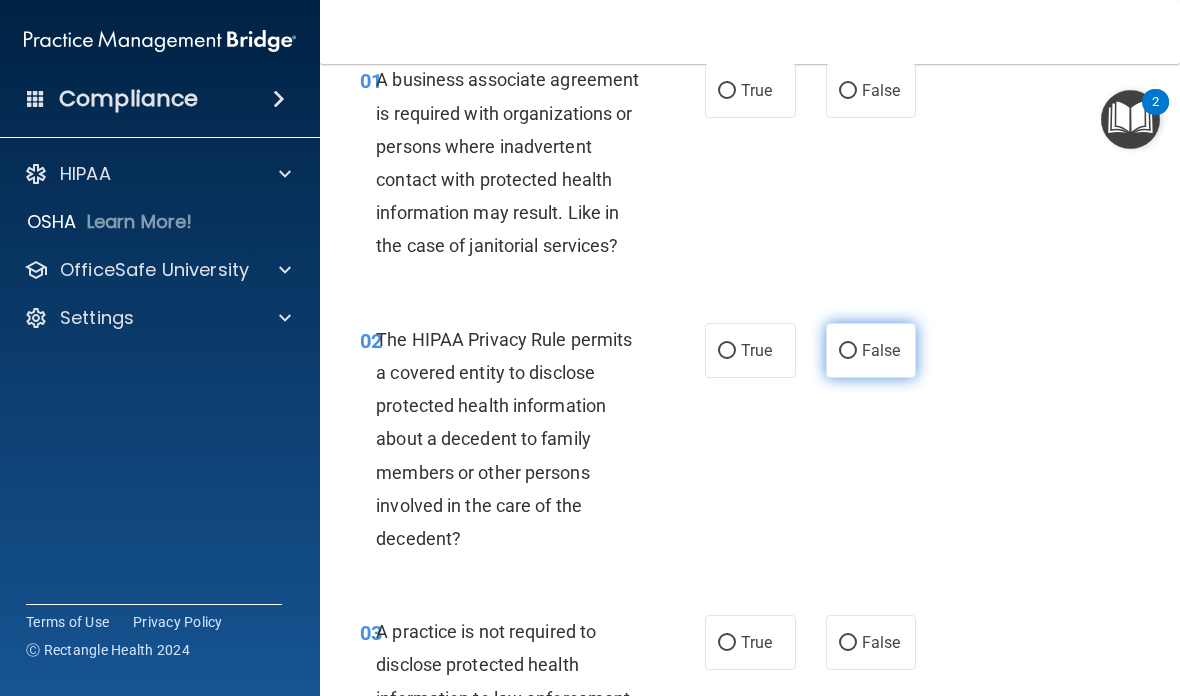 click on "False" at bounding box center (881, 350) 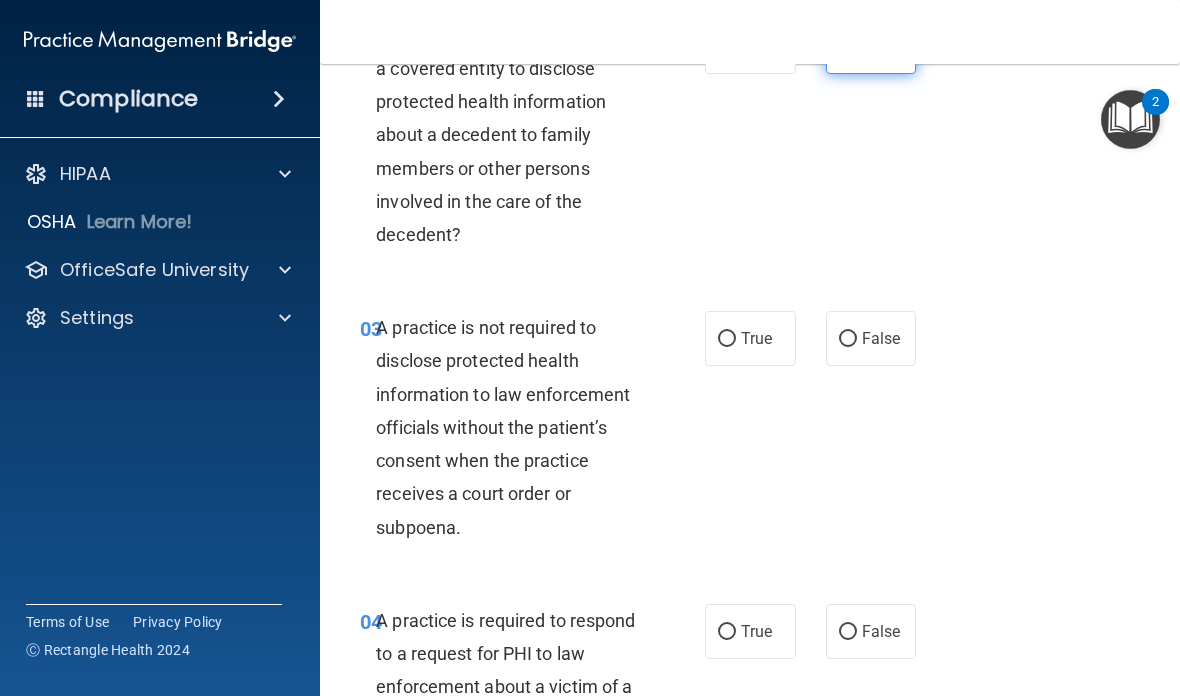 scroll, scrollTop: 480, scrollLeft: 0, axis: vertical 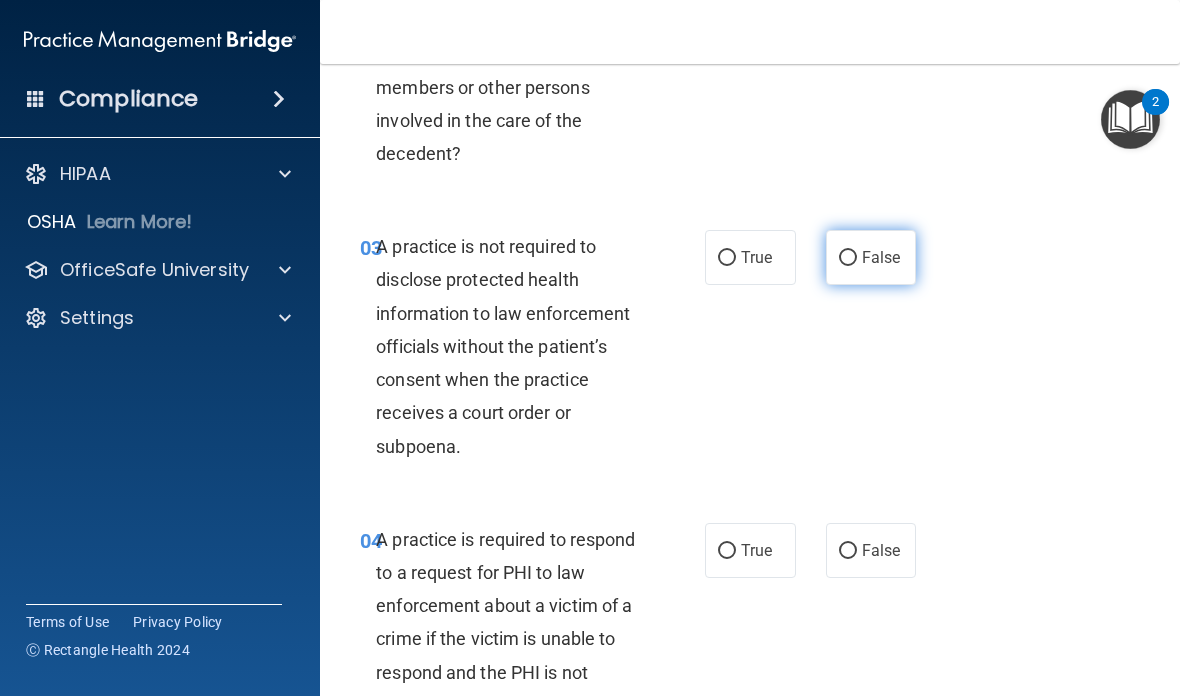 click on "False" at bounding box center [881, 257] 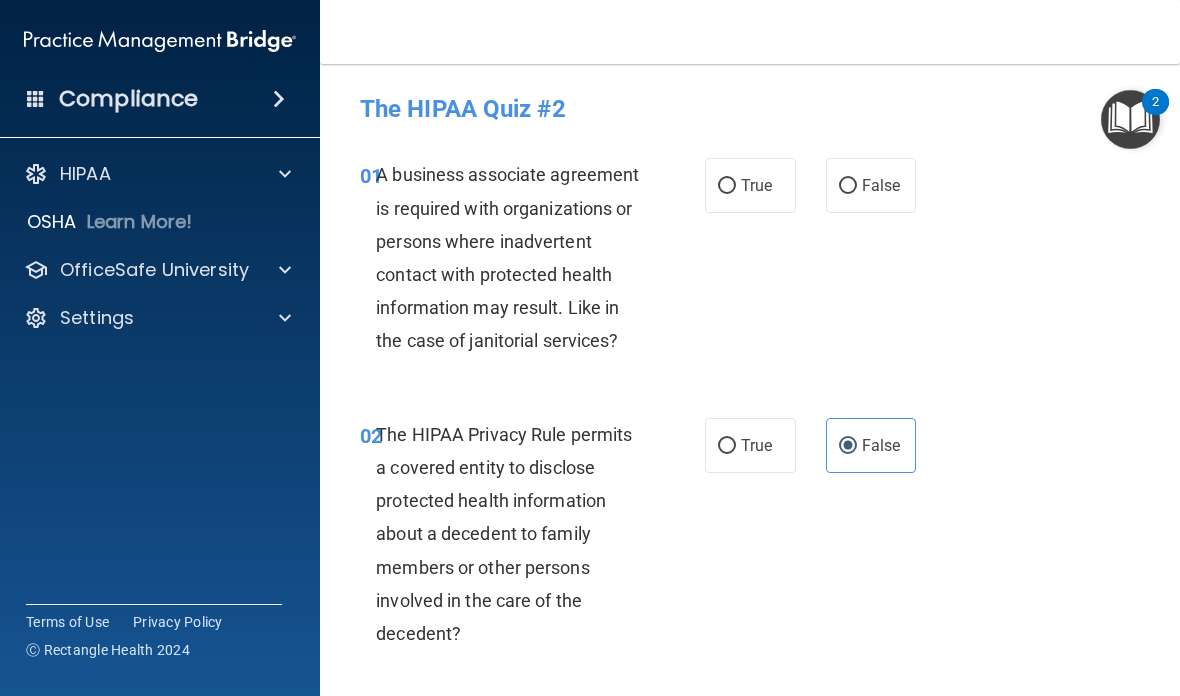 scroll, scrollTop: 0, scrollLeft: 0, axis: both 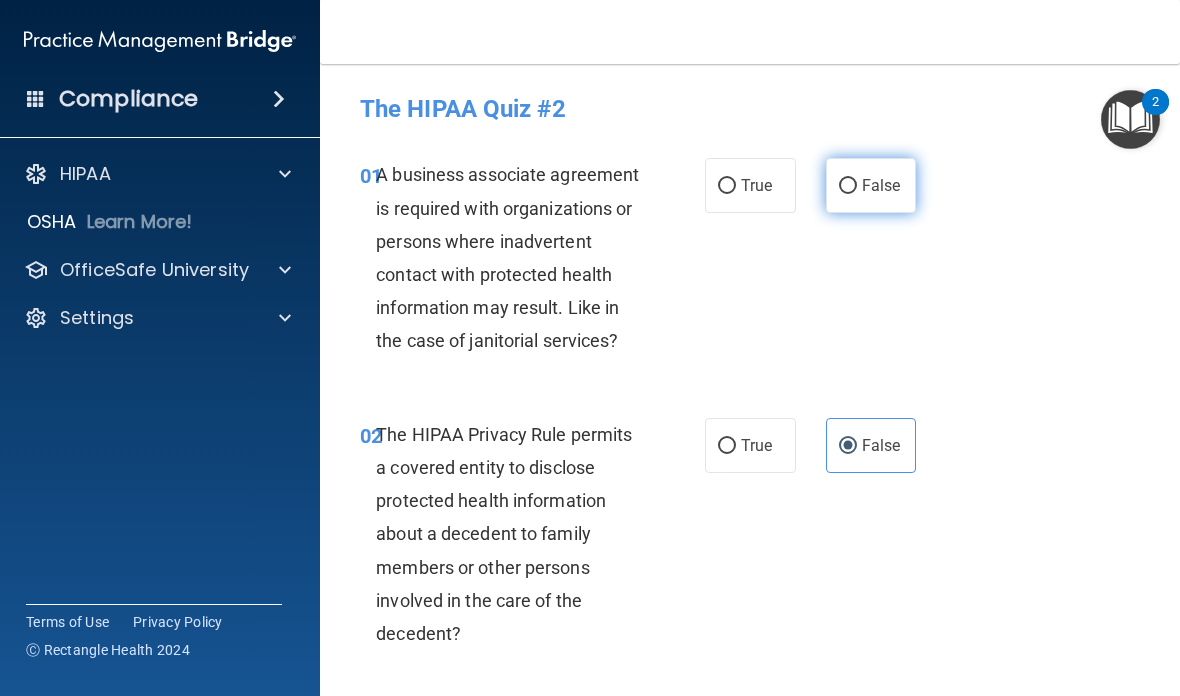 click on "False" at bounding box center [871, 185] 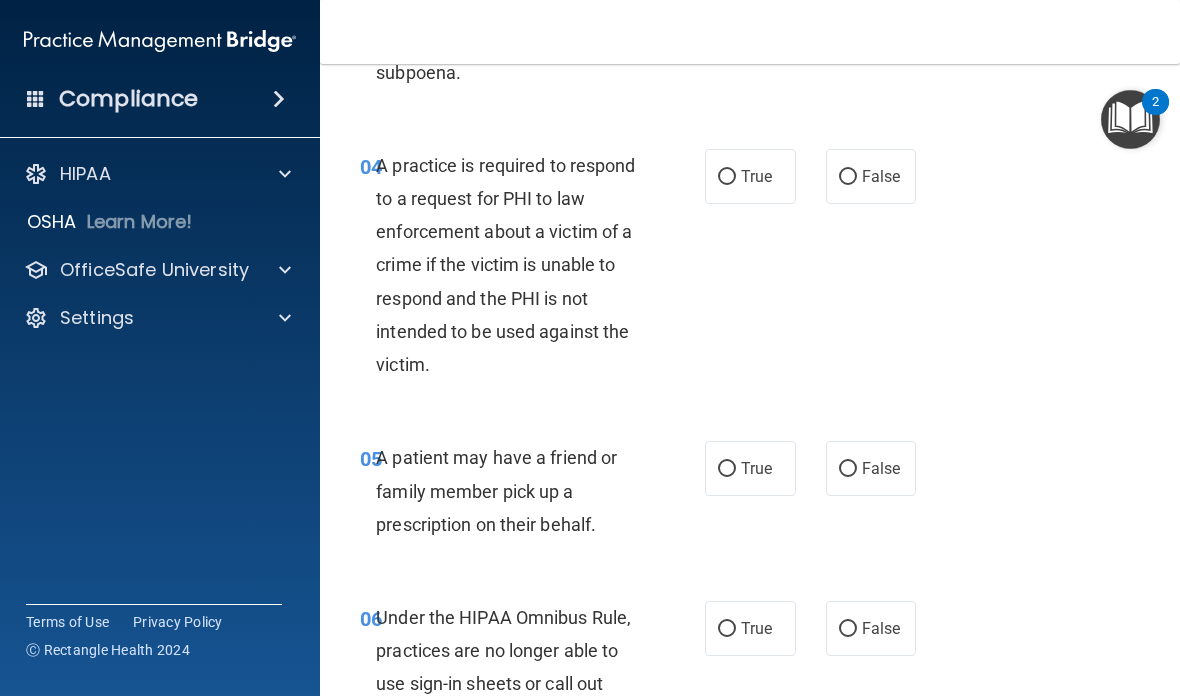 scroll, scrollTop: 853, scrollLeft: 0, axis: vertical 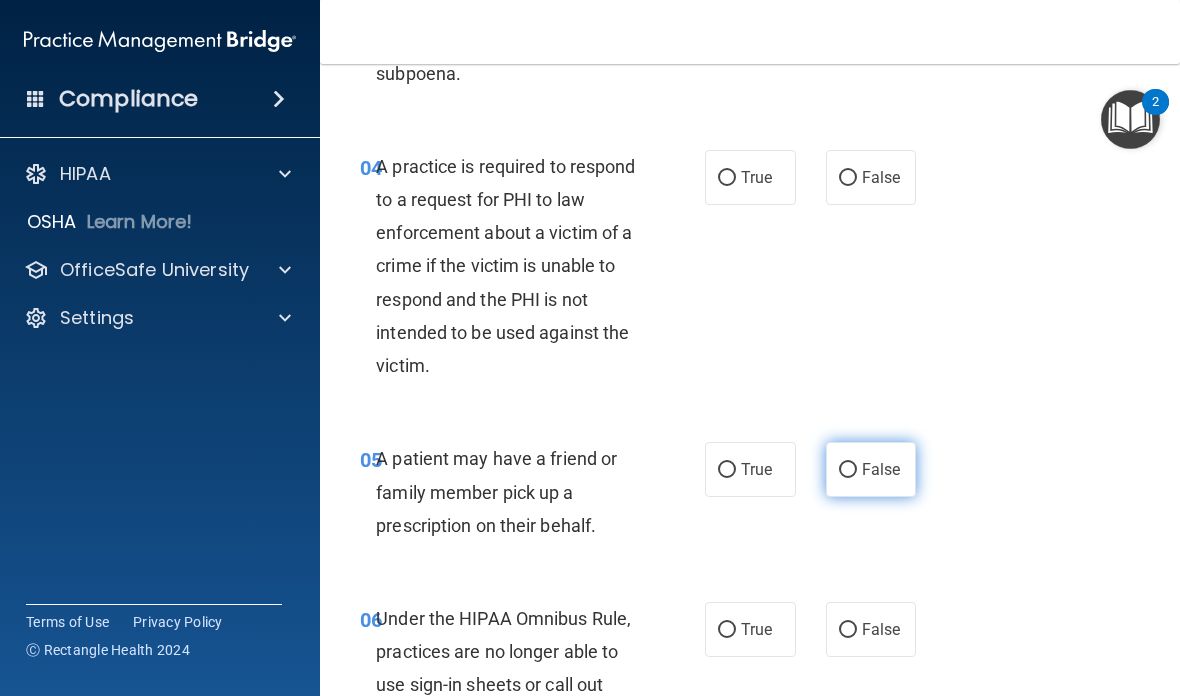 click on "False" at bounding box center (881, 469) 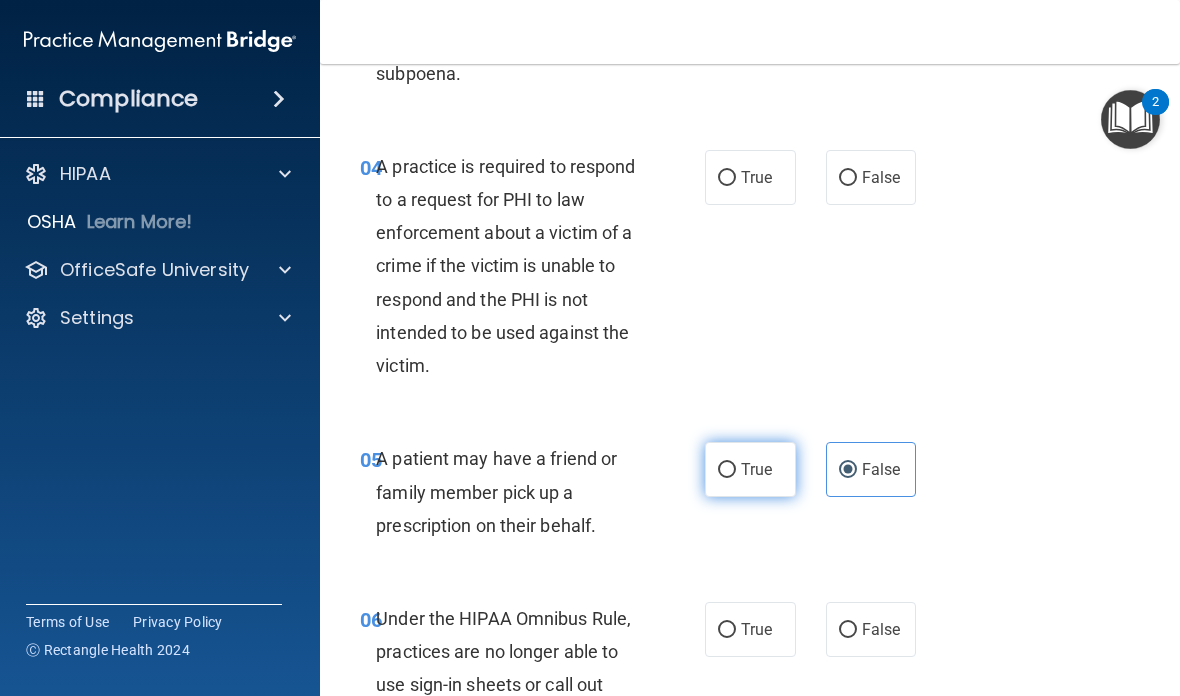 click on "True" at bounding box center (750, 469) 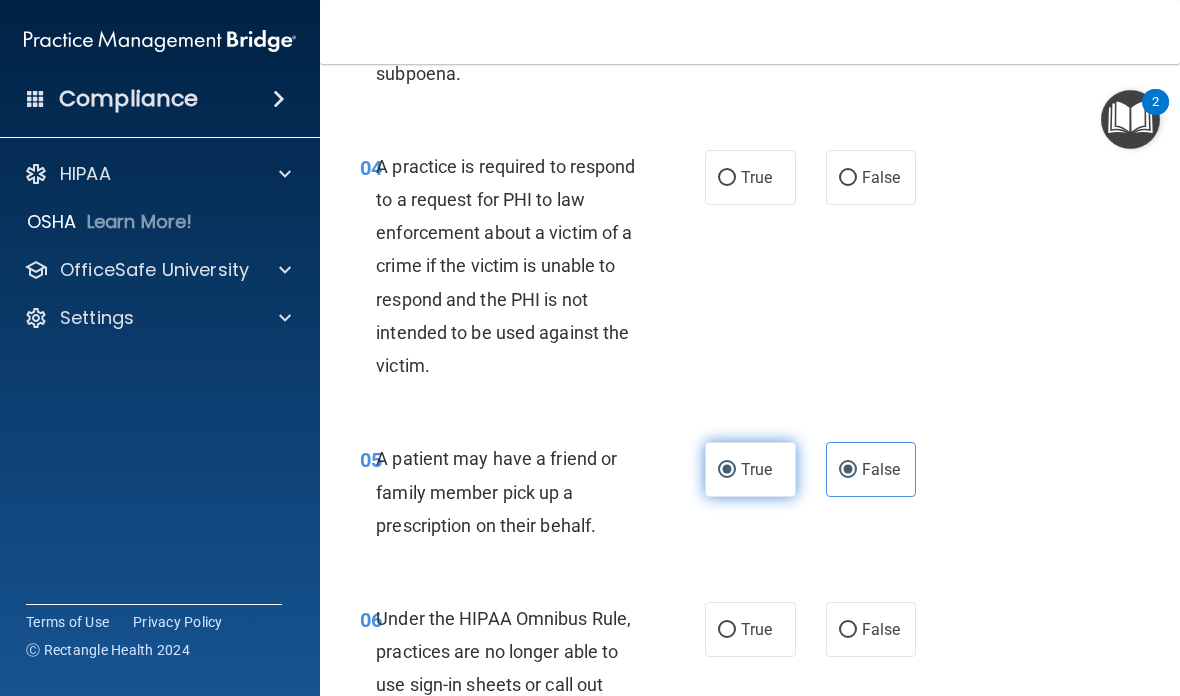 radio on "false" 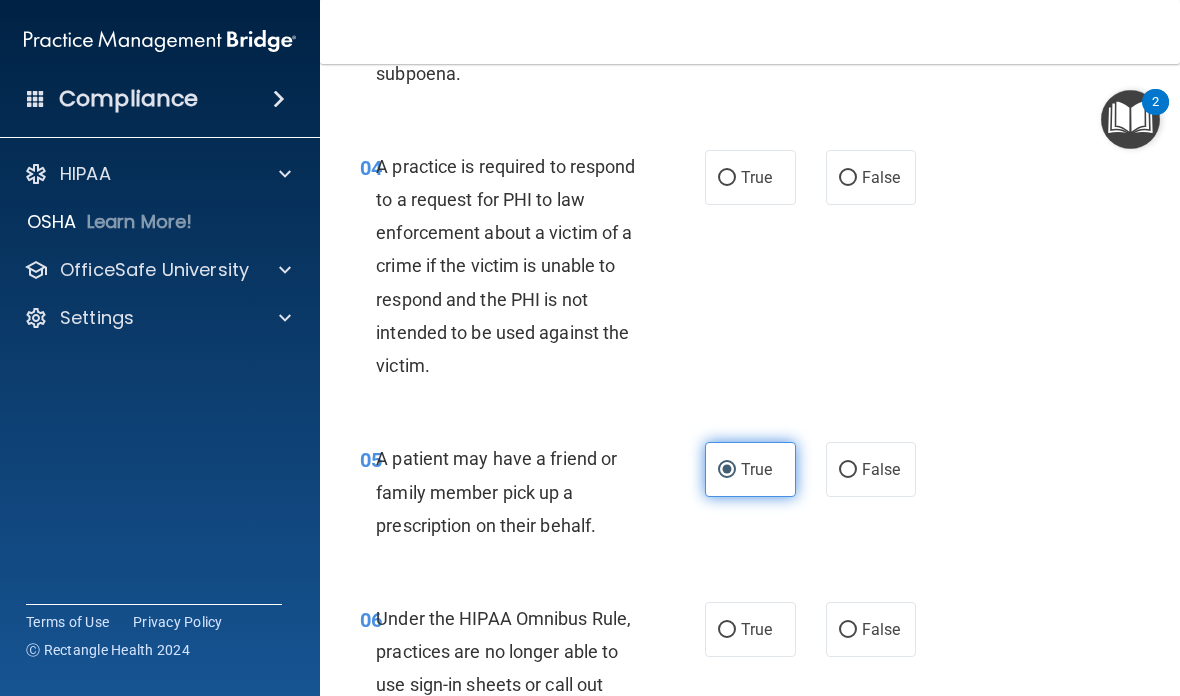 scroll, scrollTop: 818, scrollLeft: 0, axis: vertical 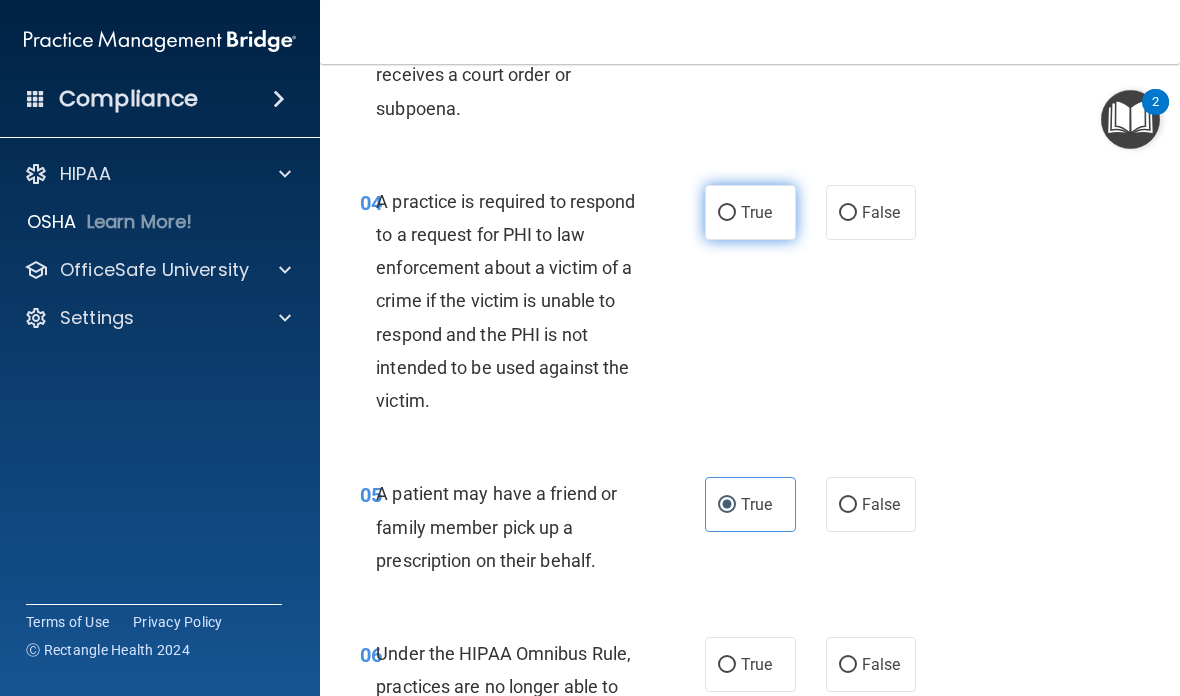 click on "True" at bounding box center [750, 212] 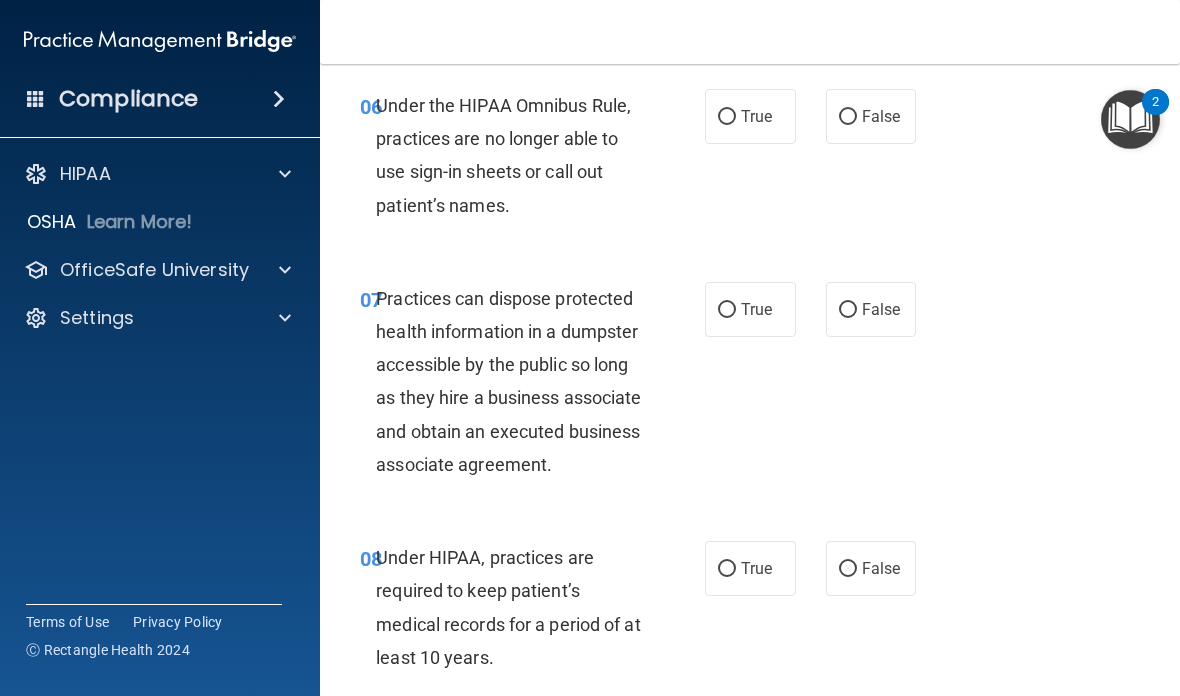 scroll, scrollTop: 1334, scrollLeft: 0, axis: vertical 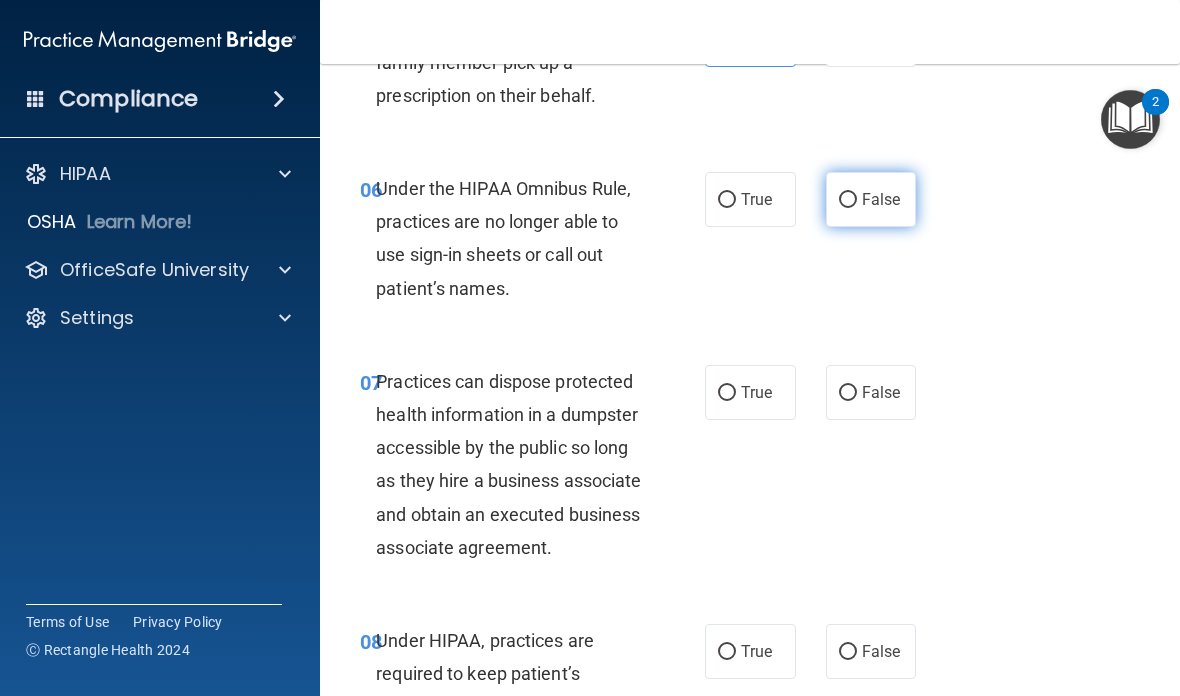 click on "False" at bounding box center (881, 199) 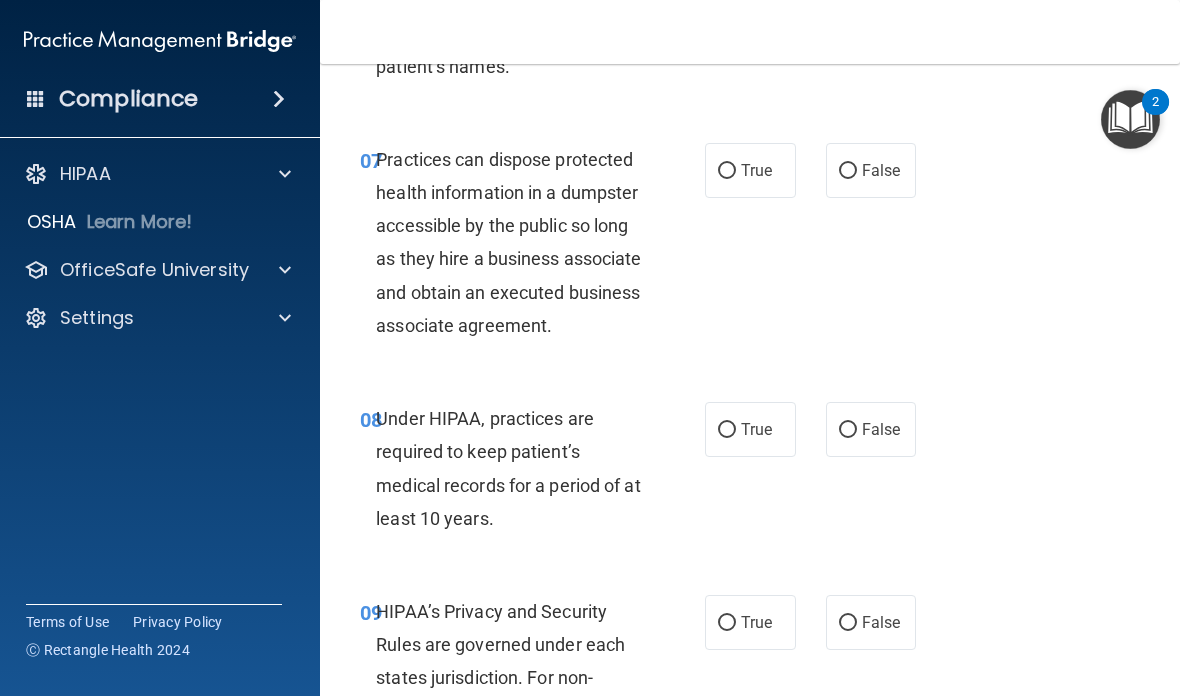 scroll, scrollTop: 1534, scrollLeft: 0, axis: vertical 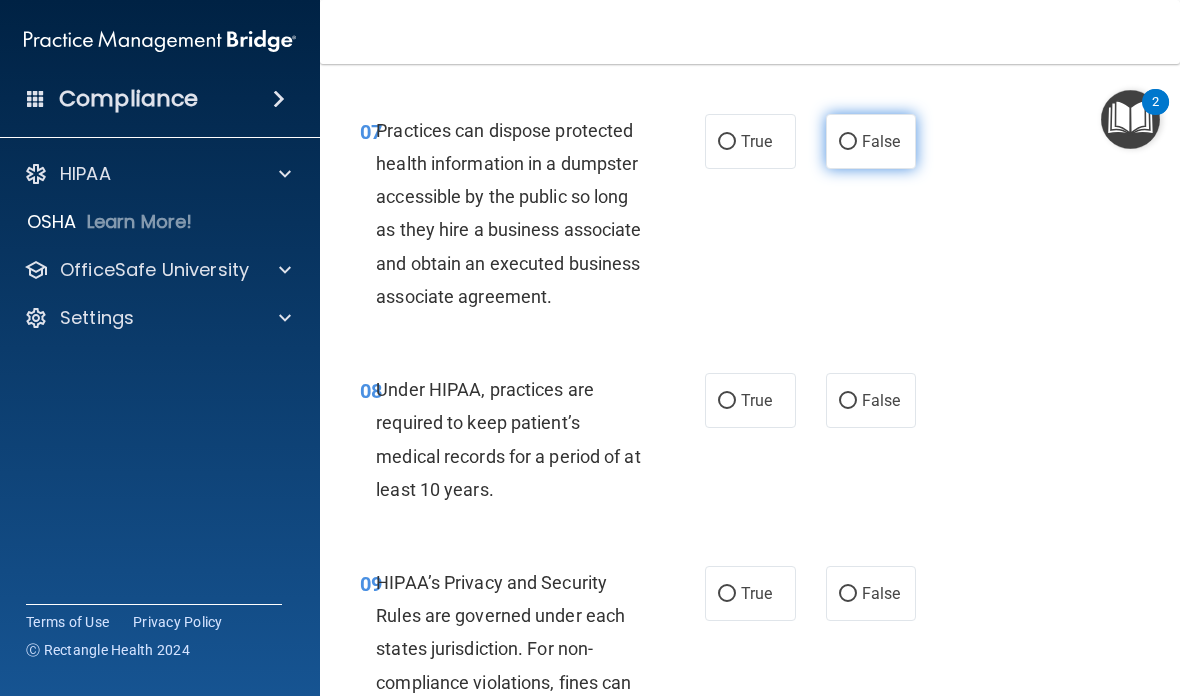click on "False" at bounding box center (881, 141) 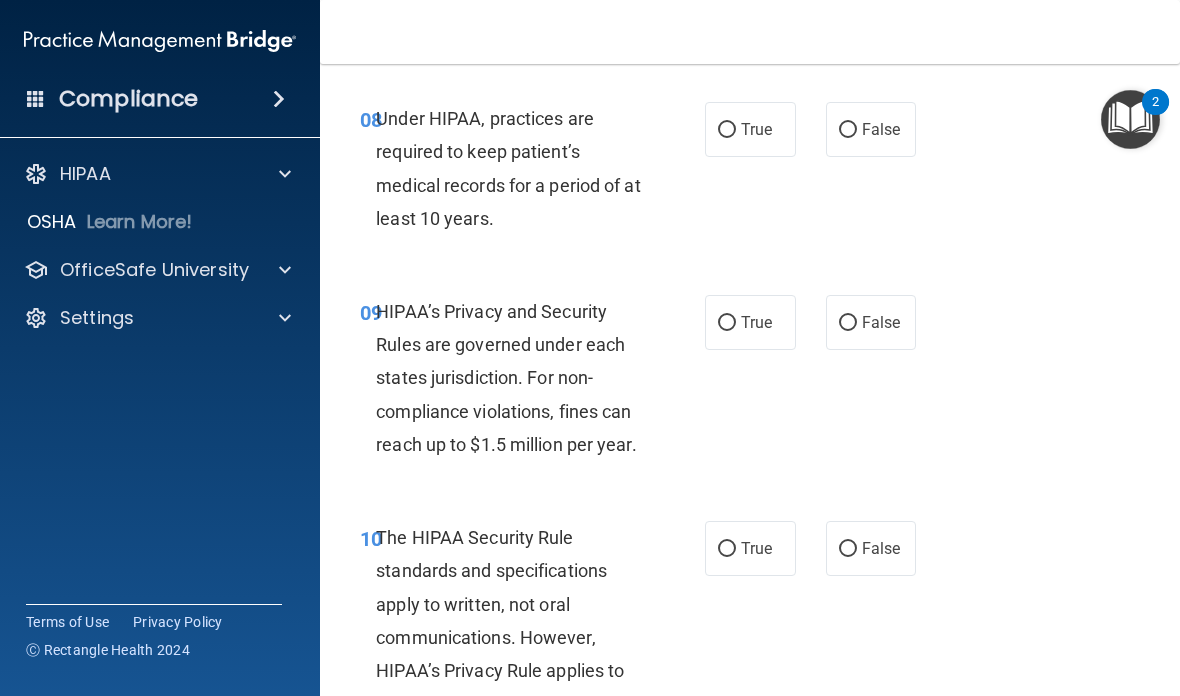 scroll, scrollTop: 1807, scrollLeft: 0, axis: vertical 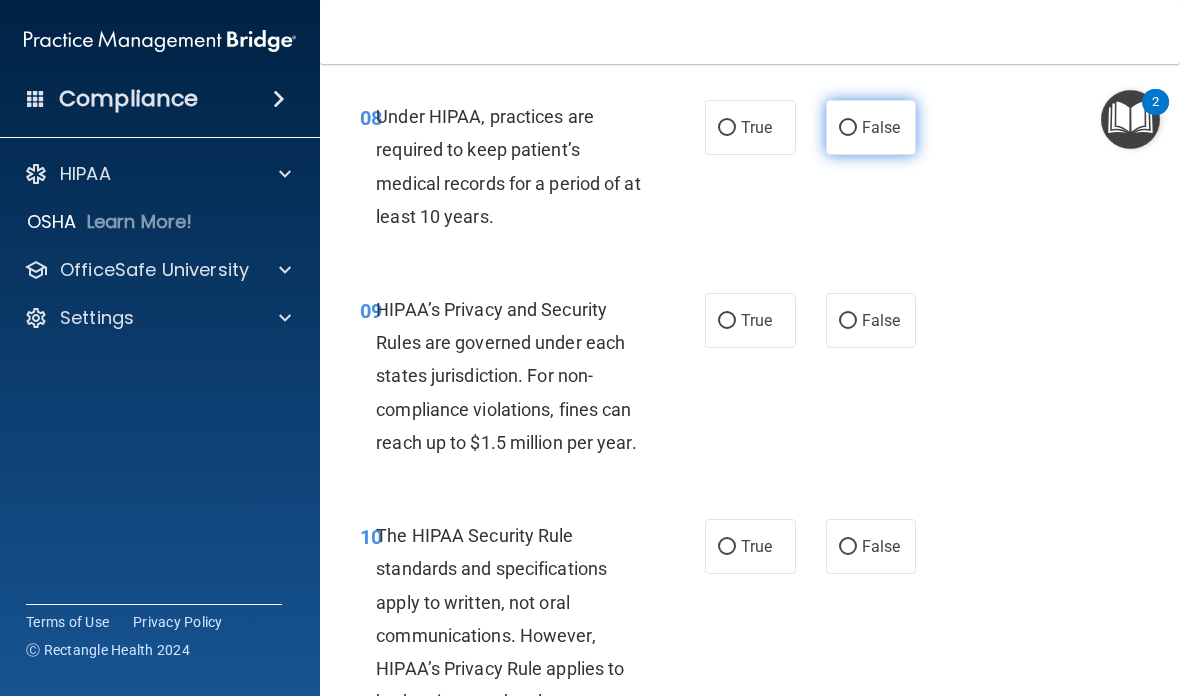 click on "False" at bounding box center [881, 127] 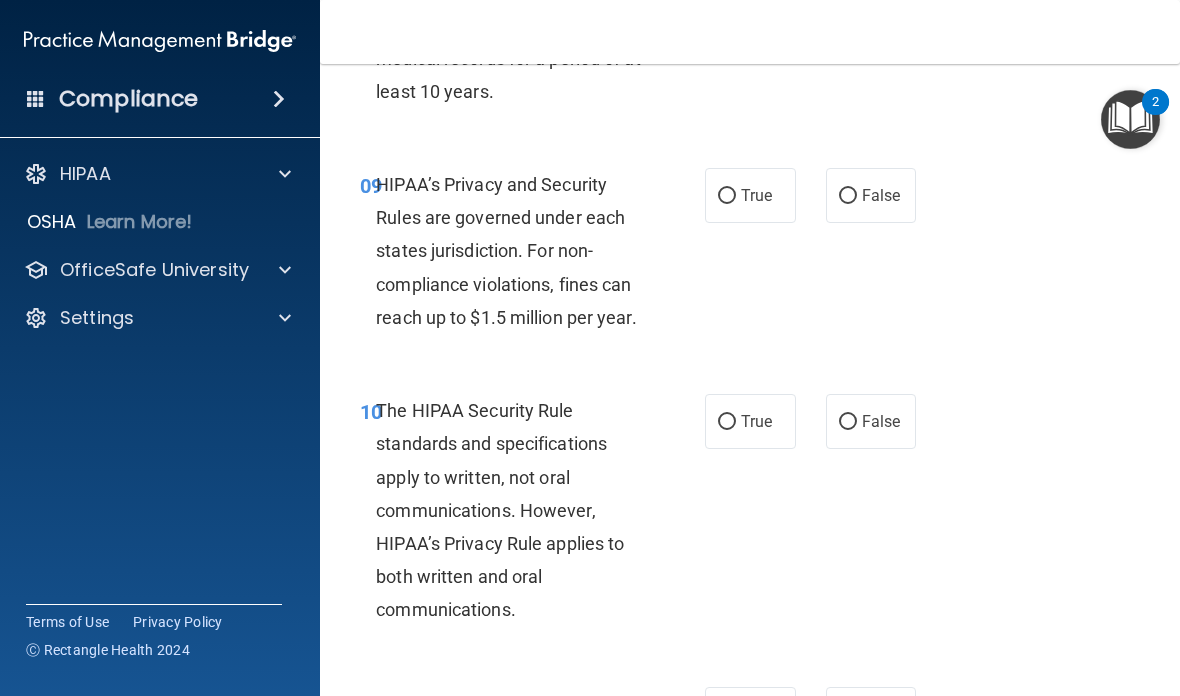 scroll, scrollTop: 1937, scrollLeft: 0, axis: vertical 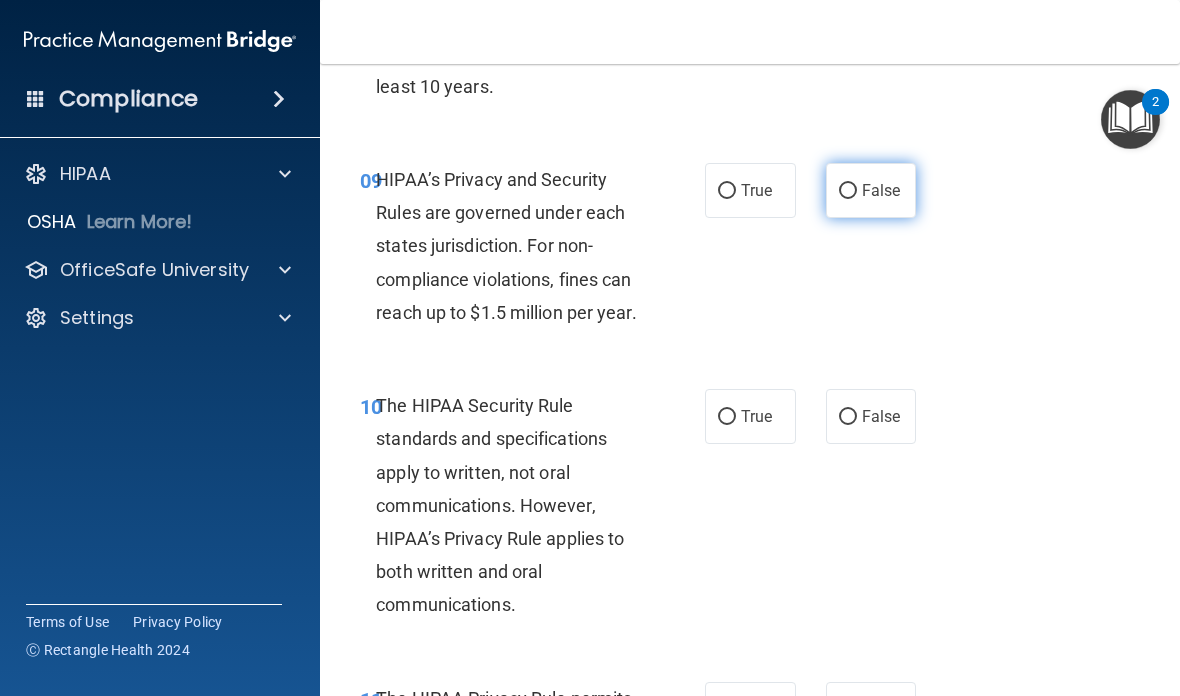 click on "False" at bounding box center (881, 190) 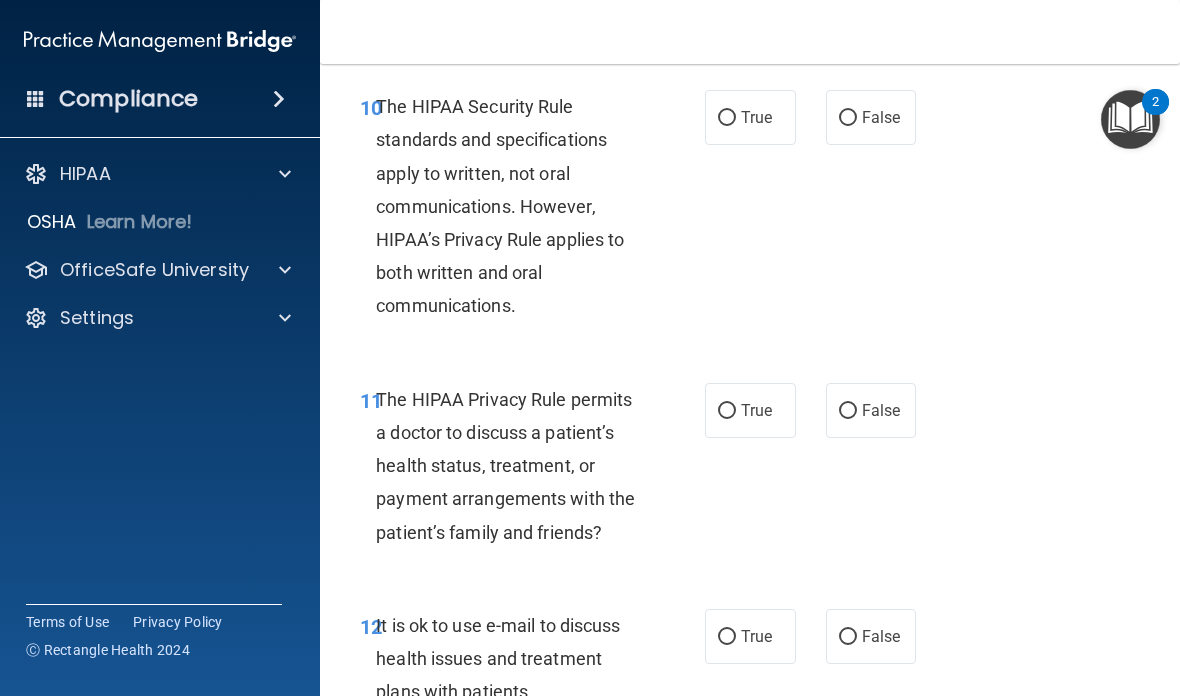 scroll, scrollTop: 2239, scrollLeft: 0, axis: vertical 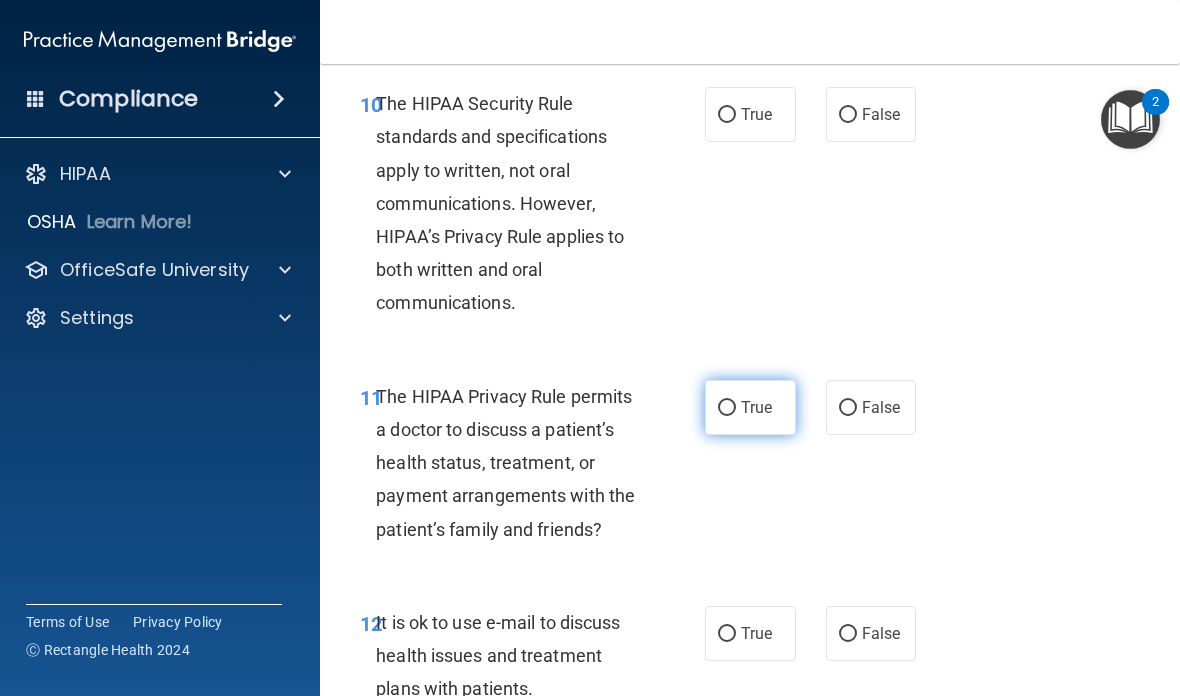 click on "True" at bounding box center (750, 407) 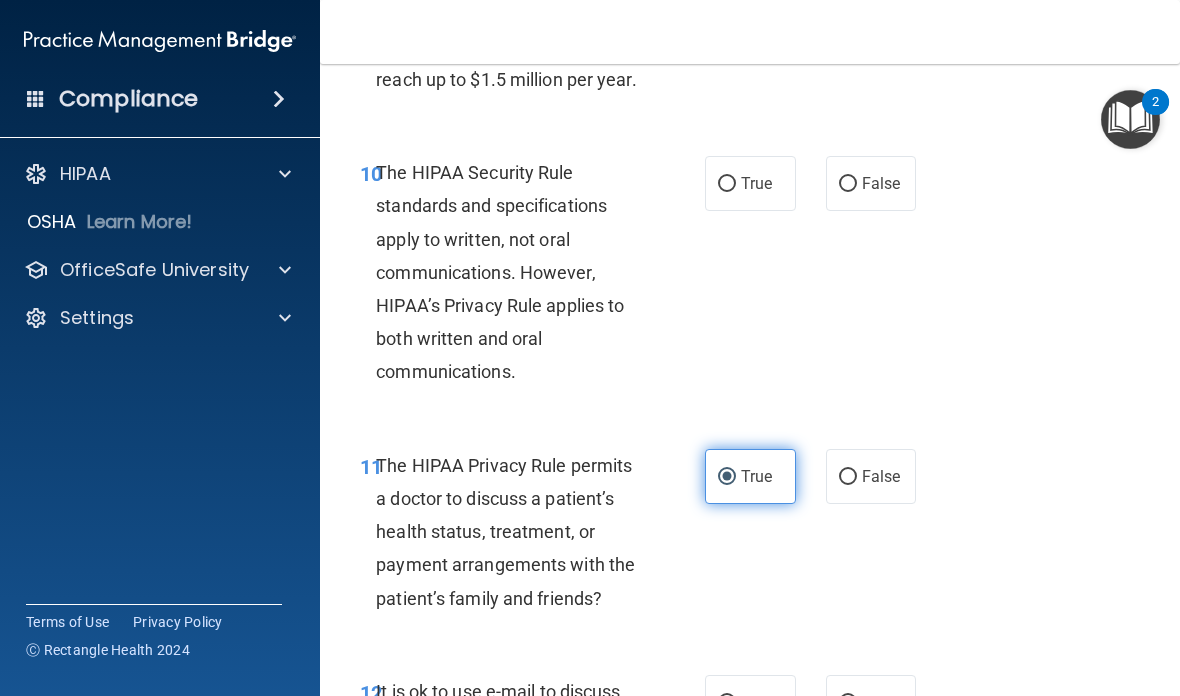 scroll, scrollTop: 2166, scrollLeft: 0, axis: vertical 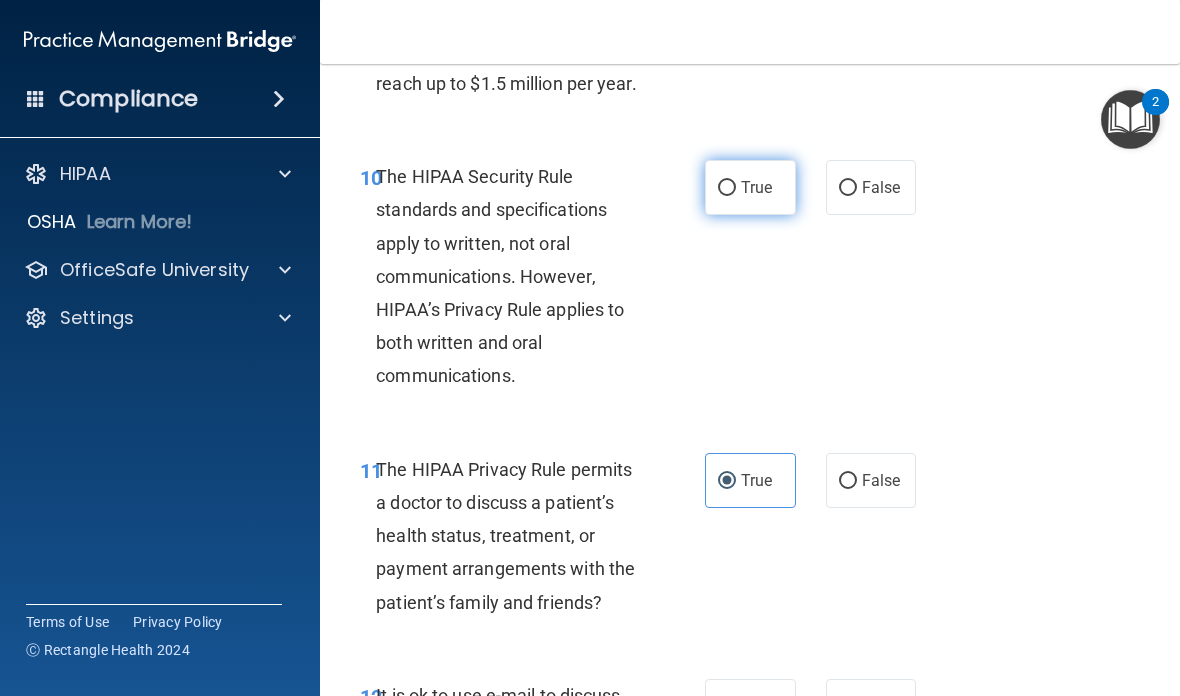 click on "True" at bounding box center (750, 187) 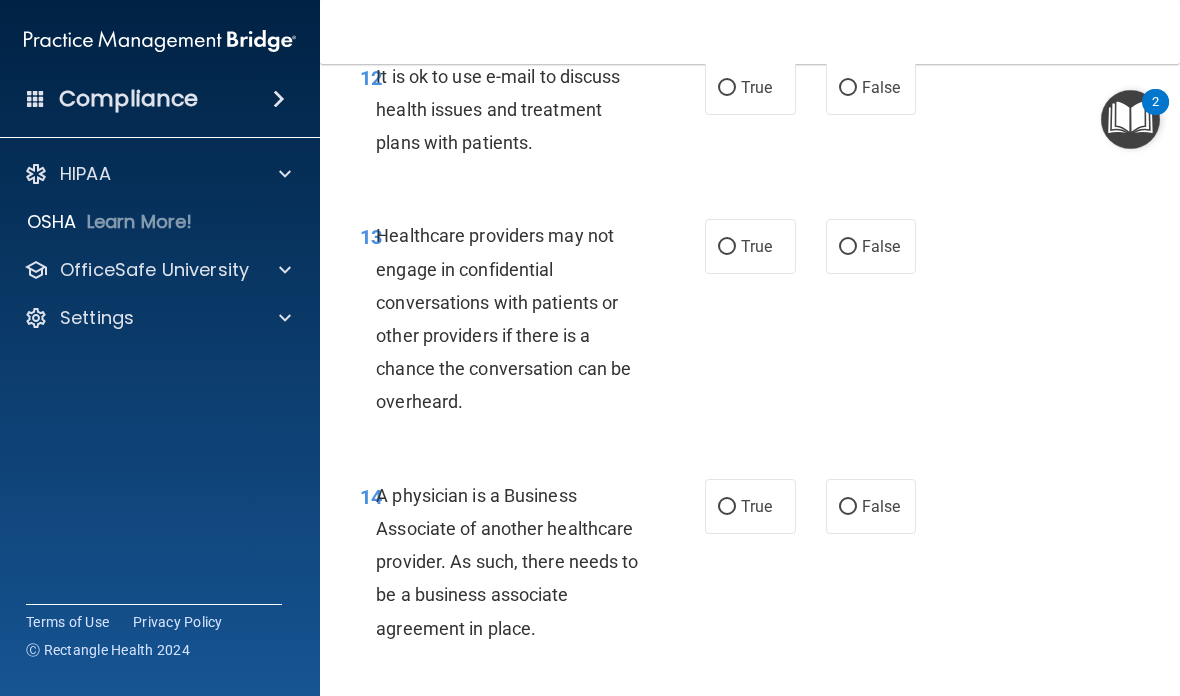 scroll, scrollTop: 2791, scrollLeft: 0, axis: vertical 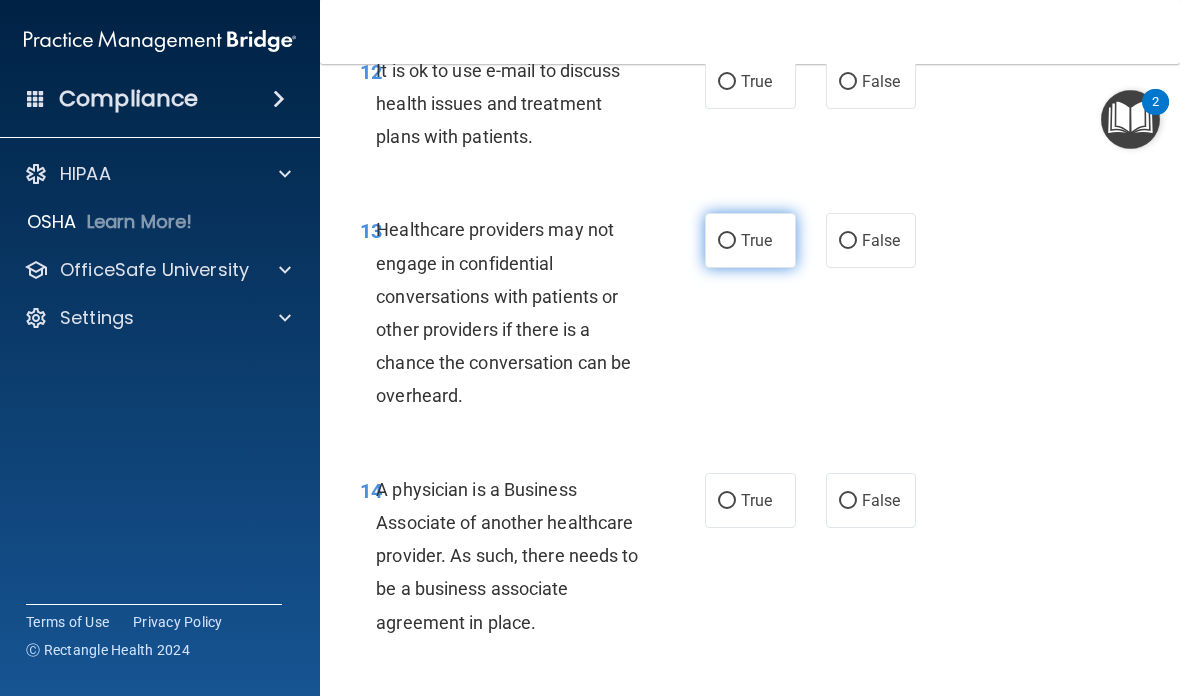 click on "True" at bounding box center [756, 240] 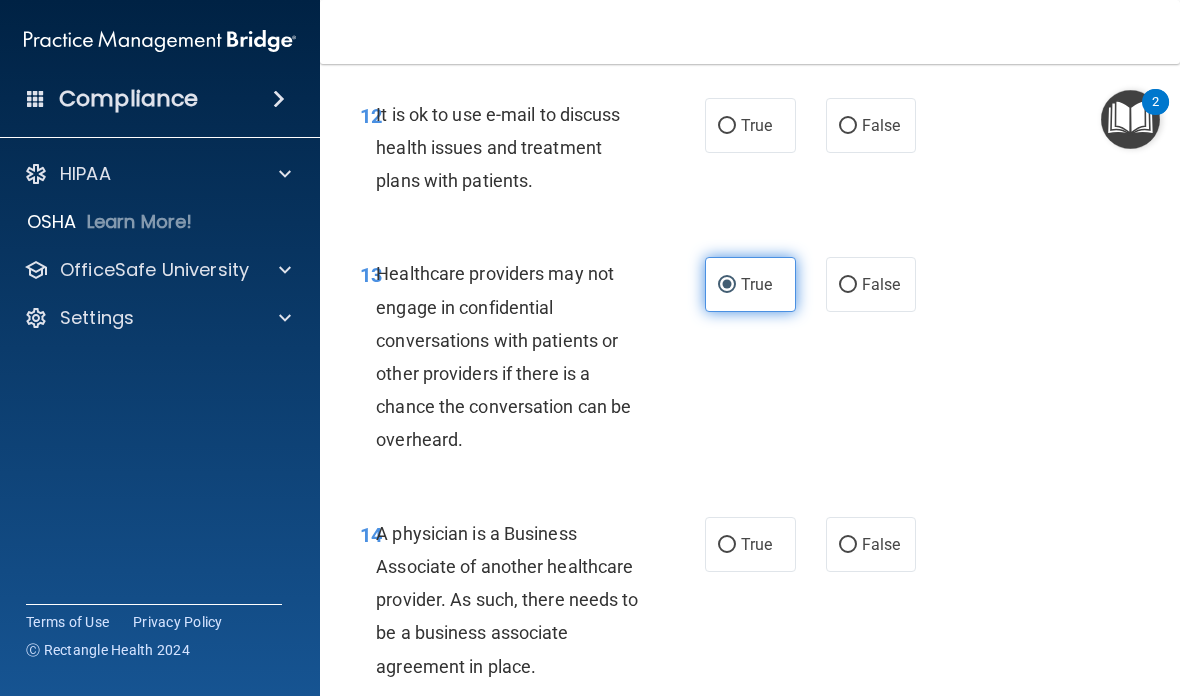 scroll, scrollTop: 2735, scrollLeft: 0, axis: vertical 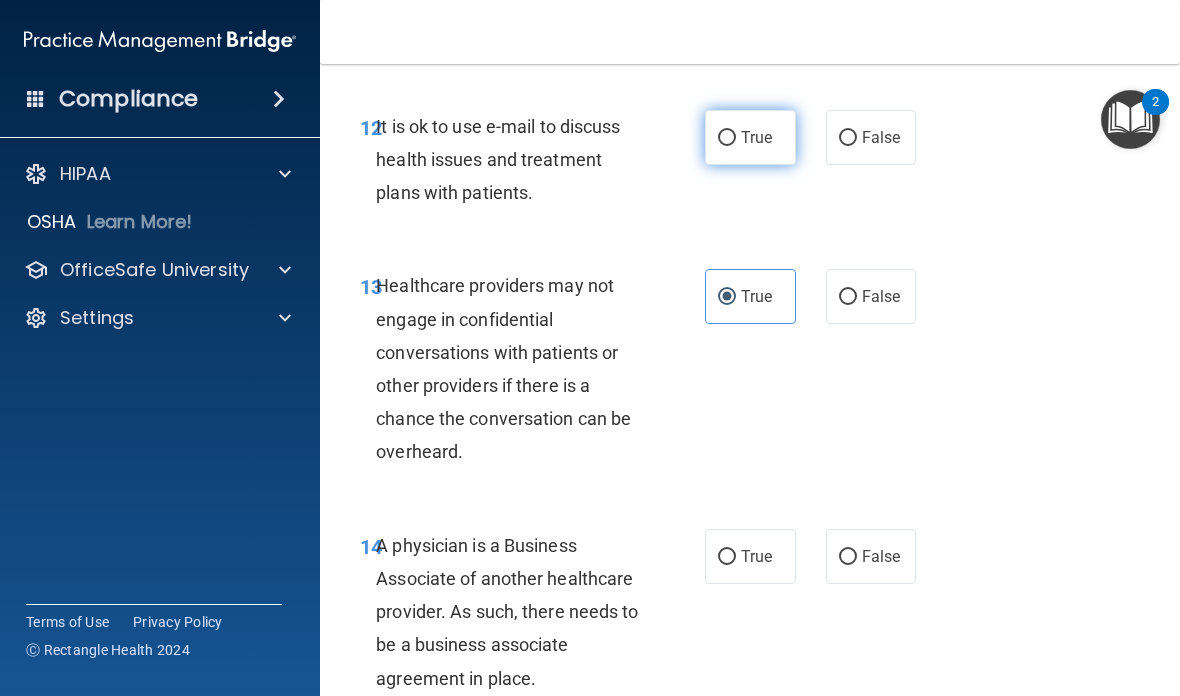 click on "True" at bounding box center (750, 137) 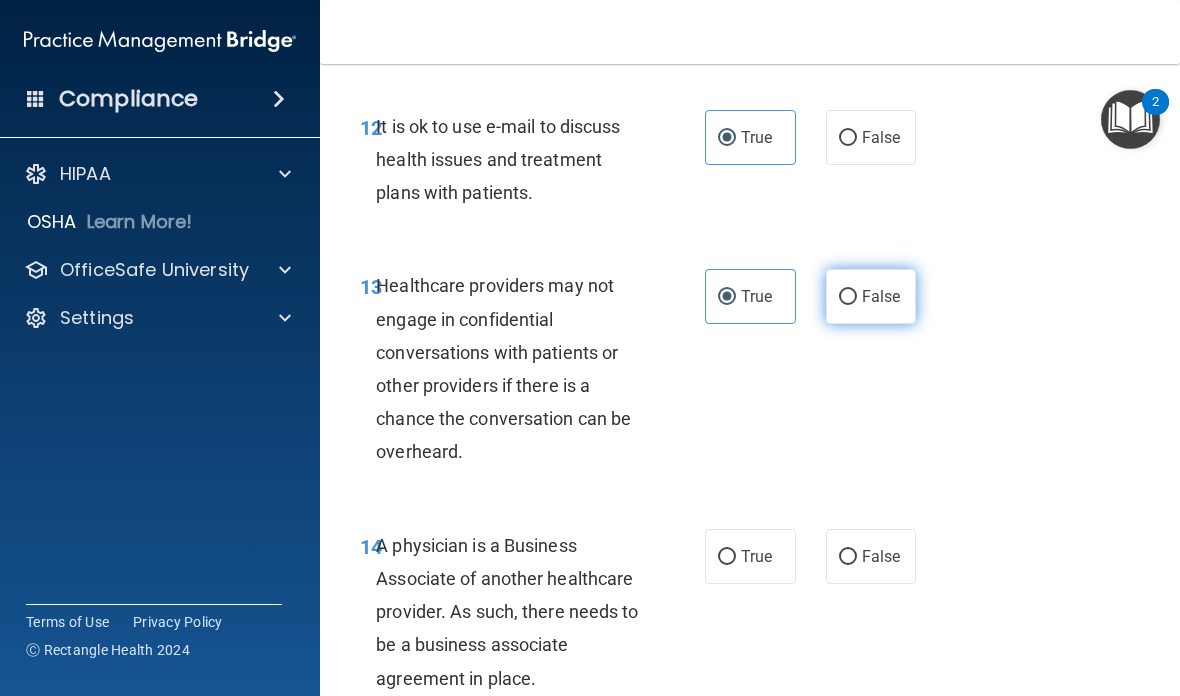 click on "False" at bounding box center (881, 296) 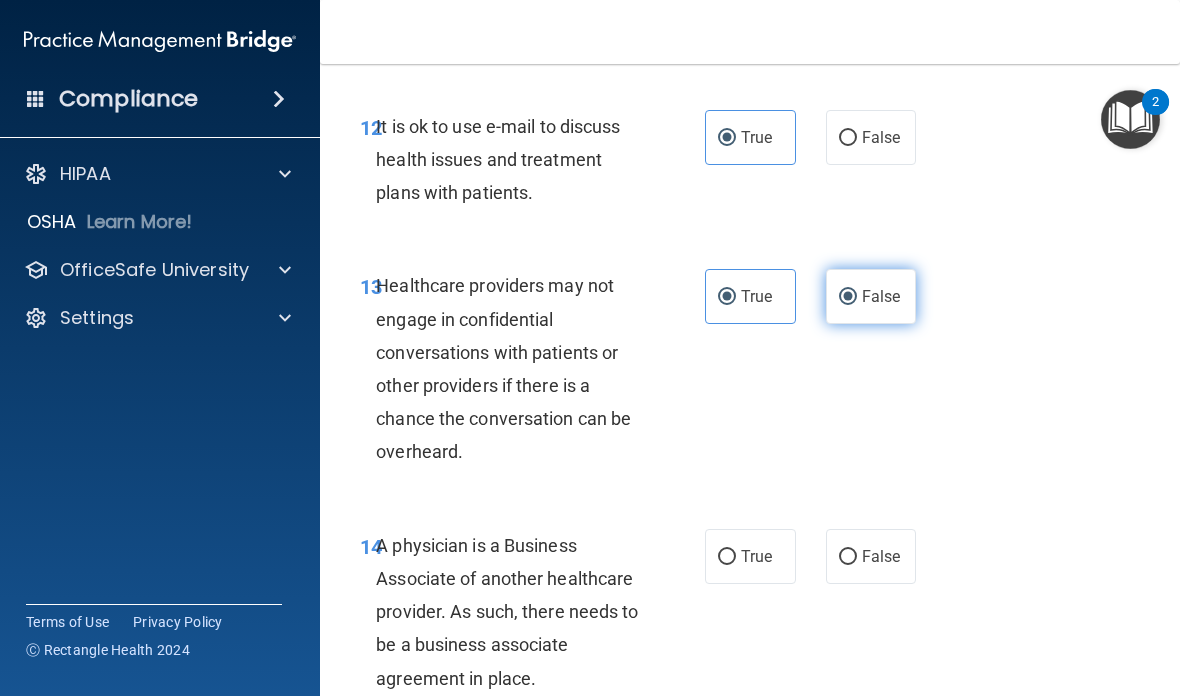 radio on "false" 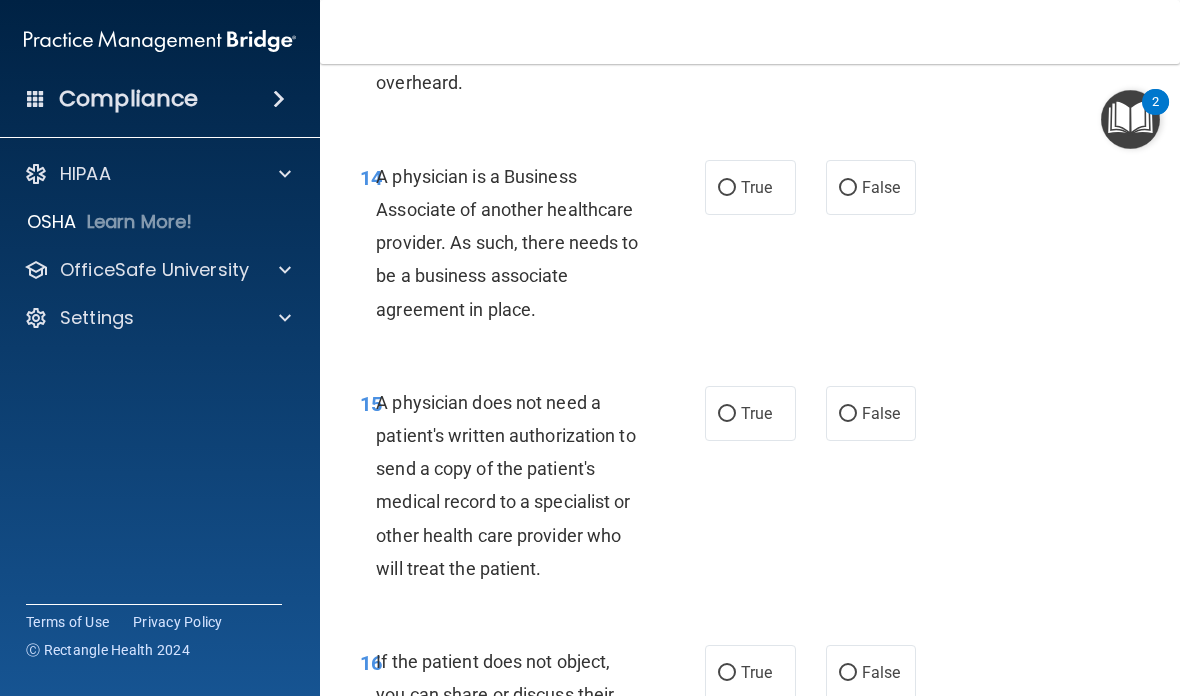 scroll, scrollTop: 3106, scrollLeft: 0, axis: vertical 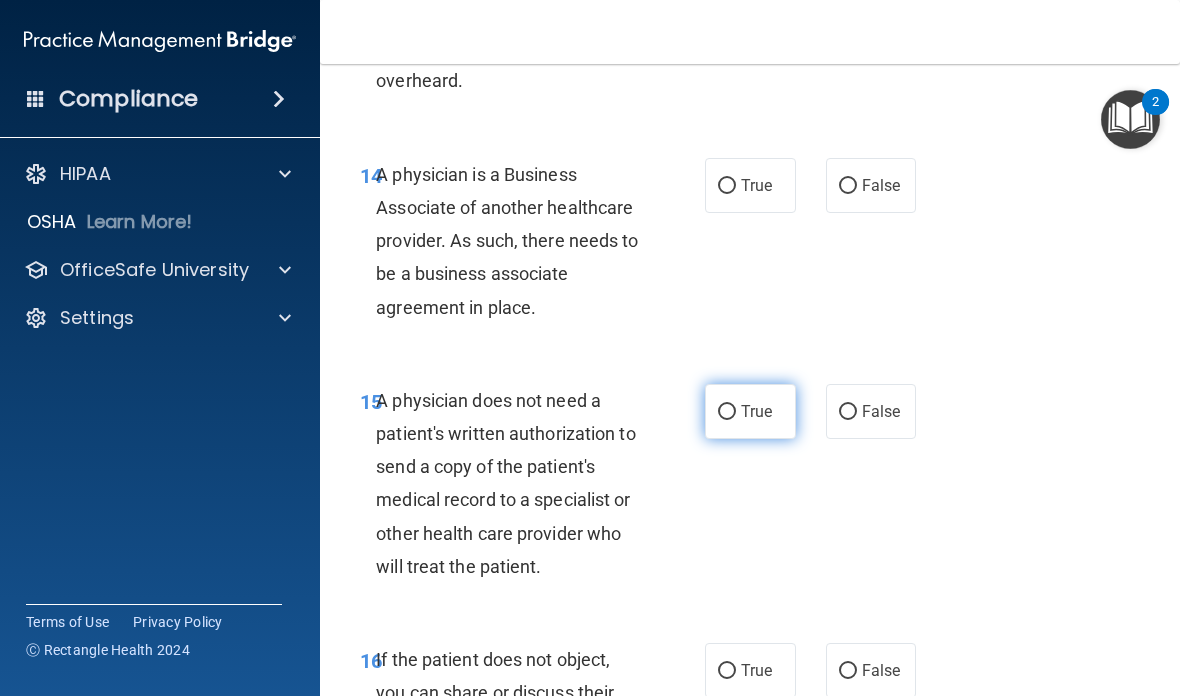 click on "True" at bounding box center [750, 411] 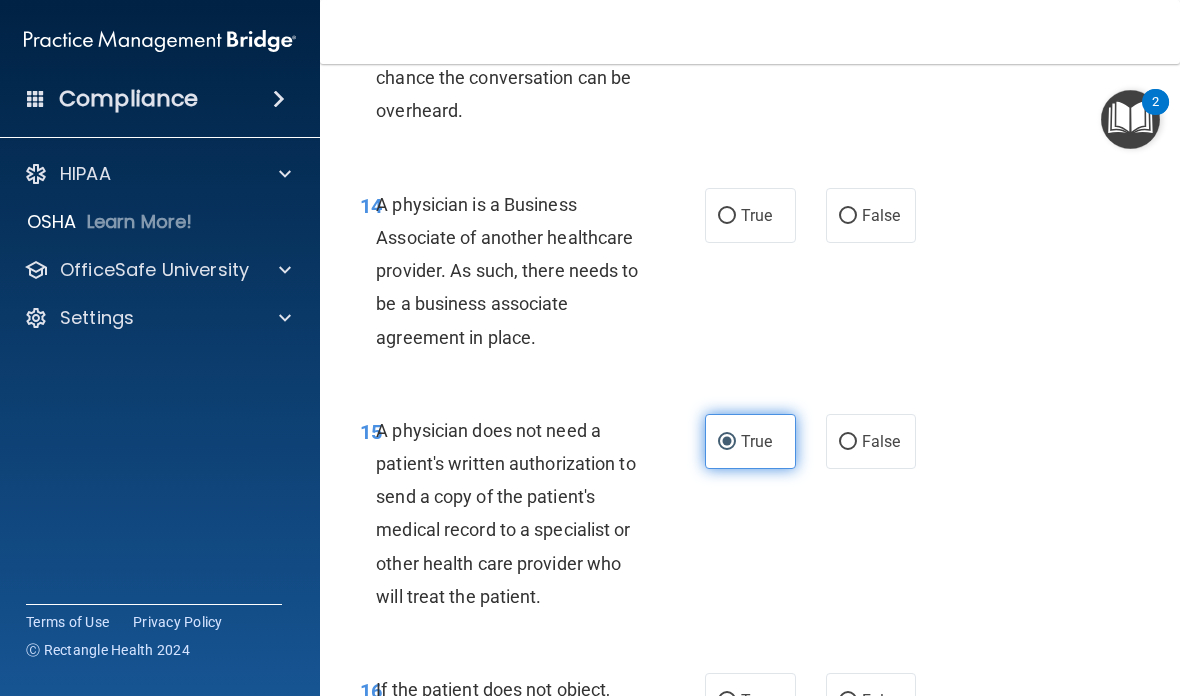 scroll, scrollTop: 3065, scrollLeft: 0, axis: vertical 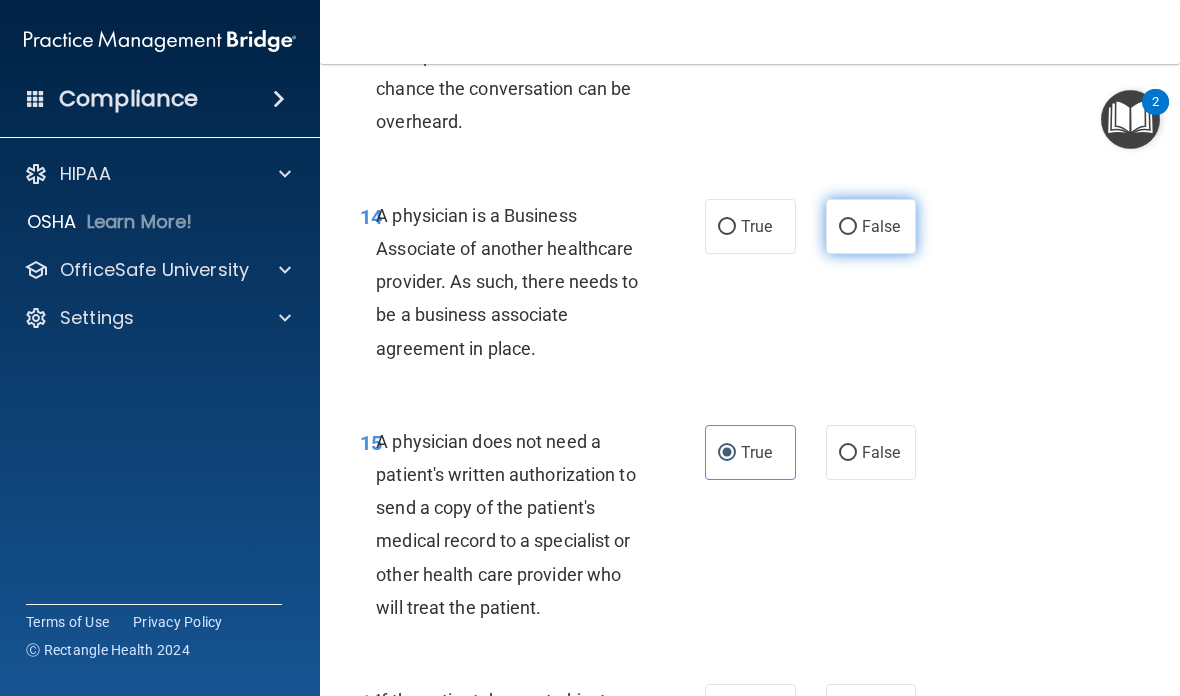 click on "False" at bounding box center (881, 226) 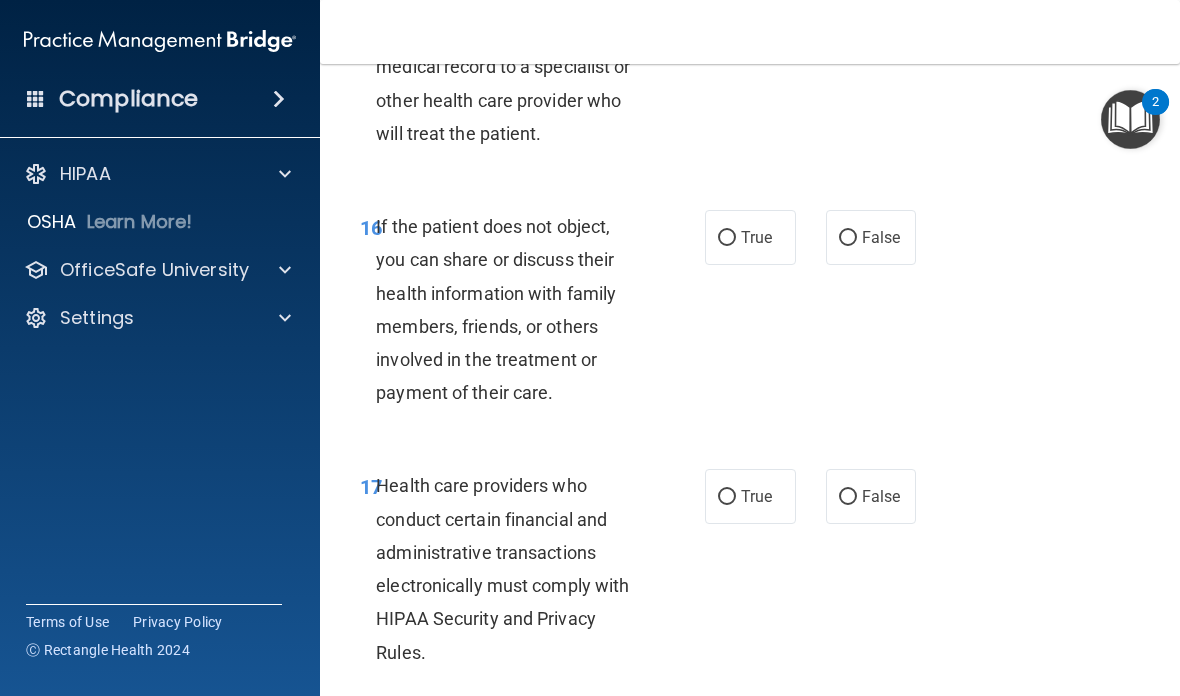 scroll, scrollTop: 3604, scrollLeft: 0, axis: vertical 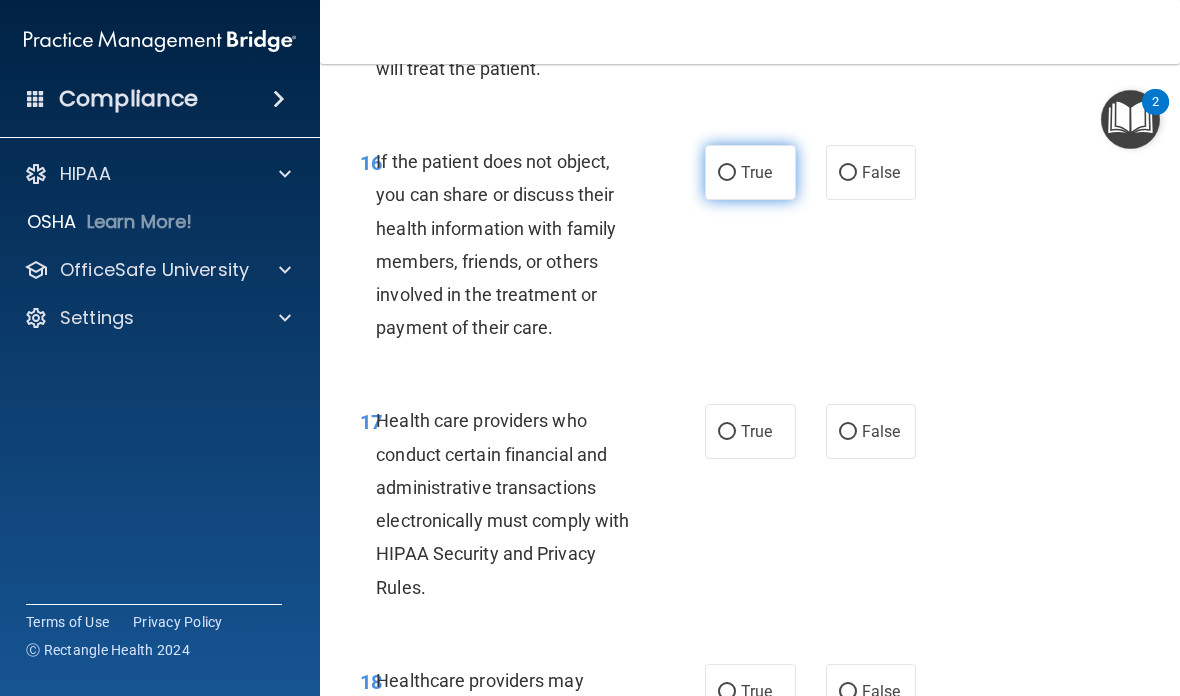 click on "True" at bounding box center [756, 172] 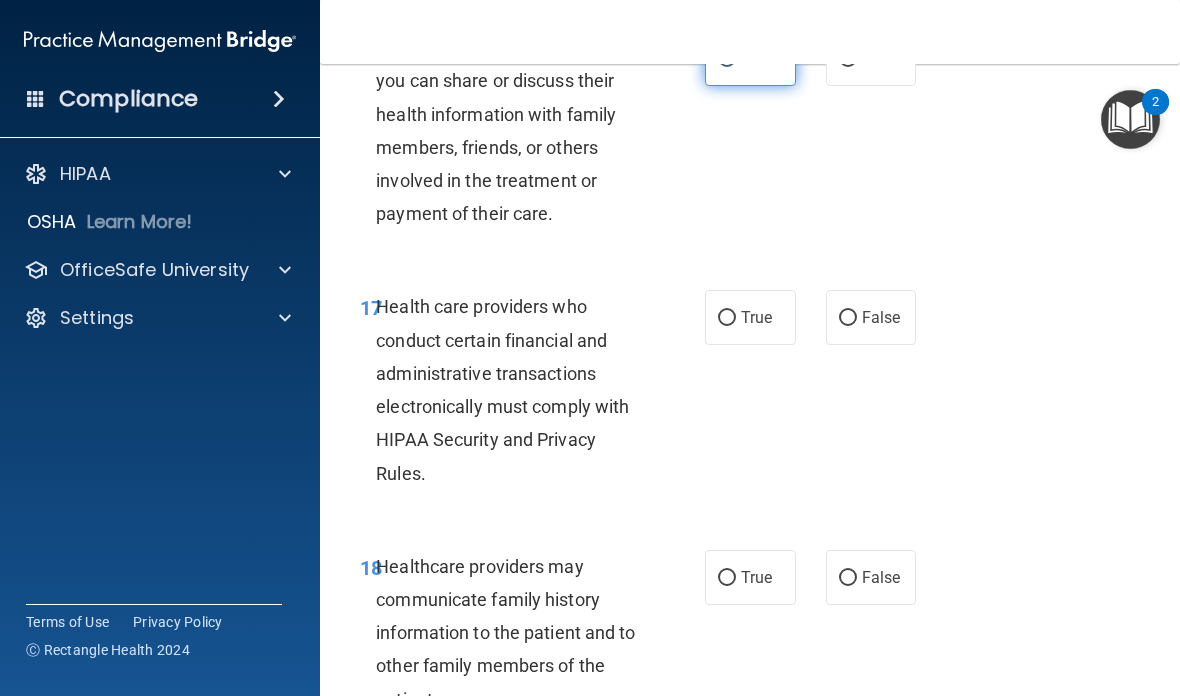 scroll, scrollTop: 3717, scrollLeft: 0, axis: vertical 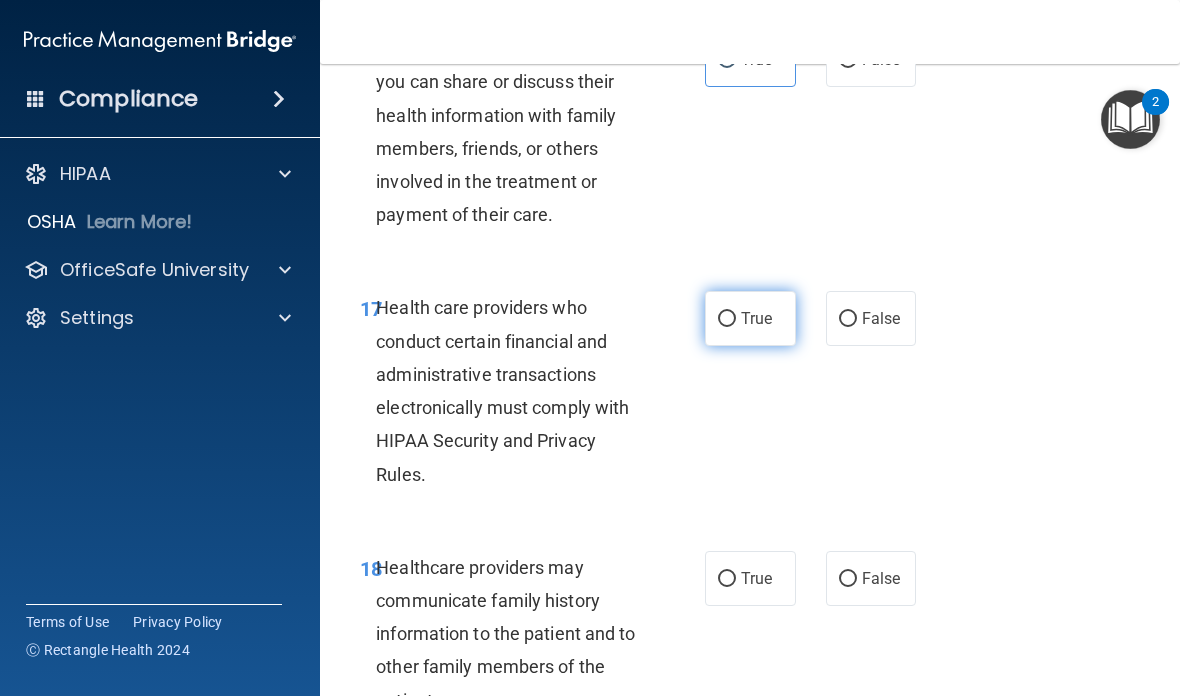 click on "True" at bounding box center (756, 318) 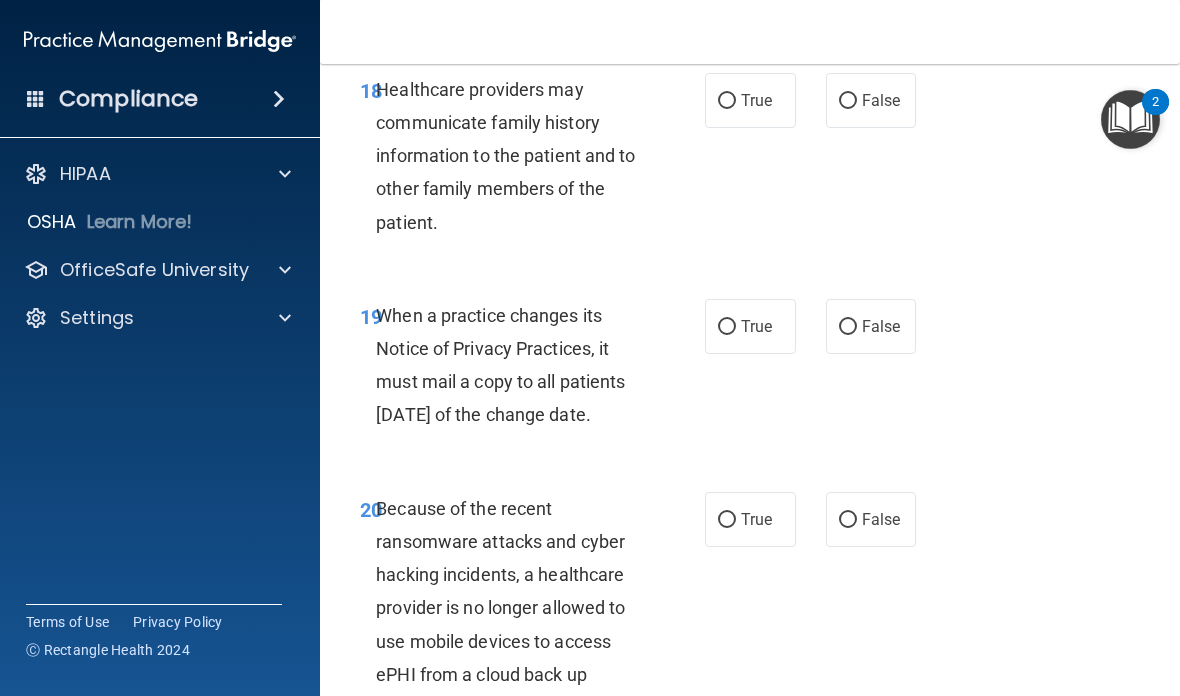 scroll, scrollTop: 4196, scrollLeft: 0, axis: vertical 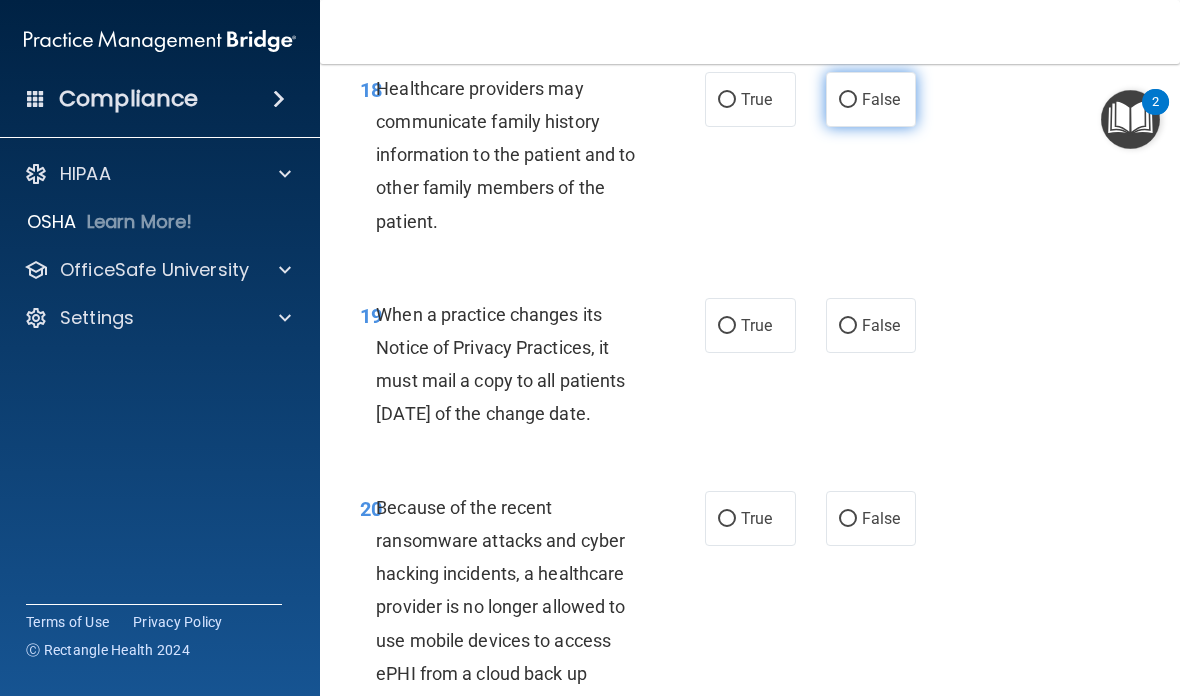 click on "False" at bounding box center [871, 99] 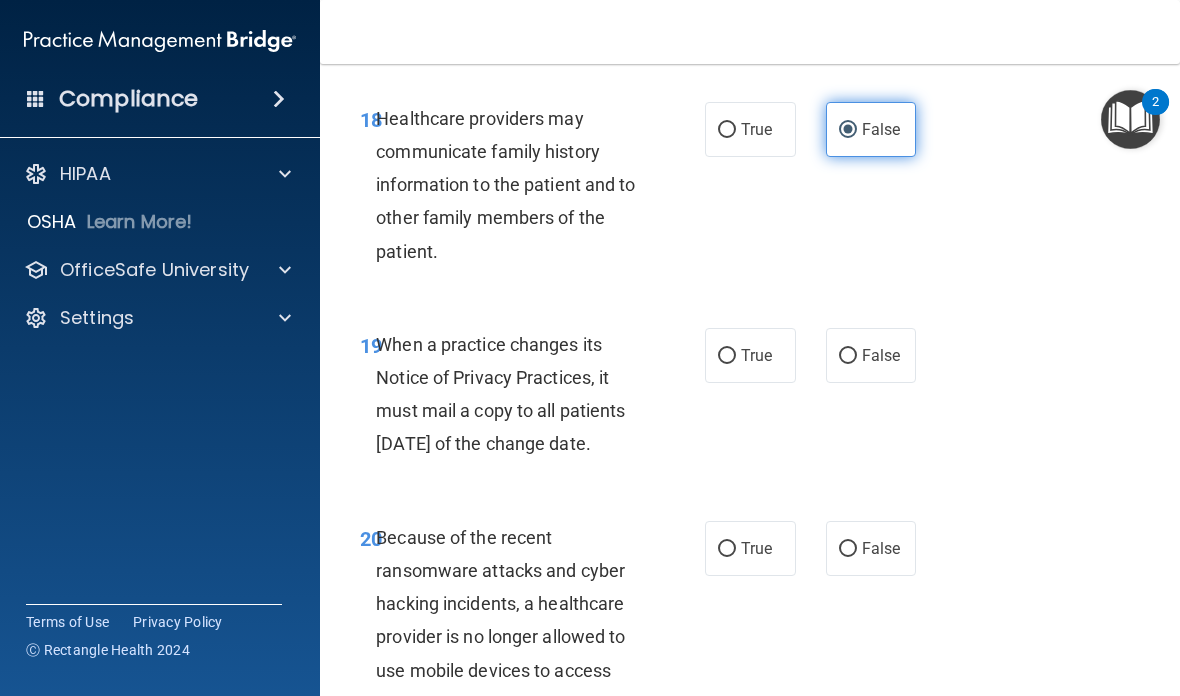 scroll, scrollTop: 4141, scrollLeft: 0, axis: vertical 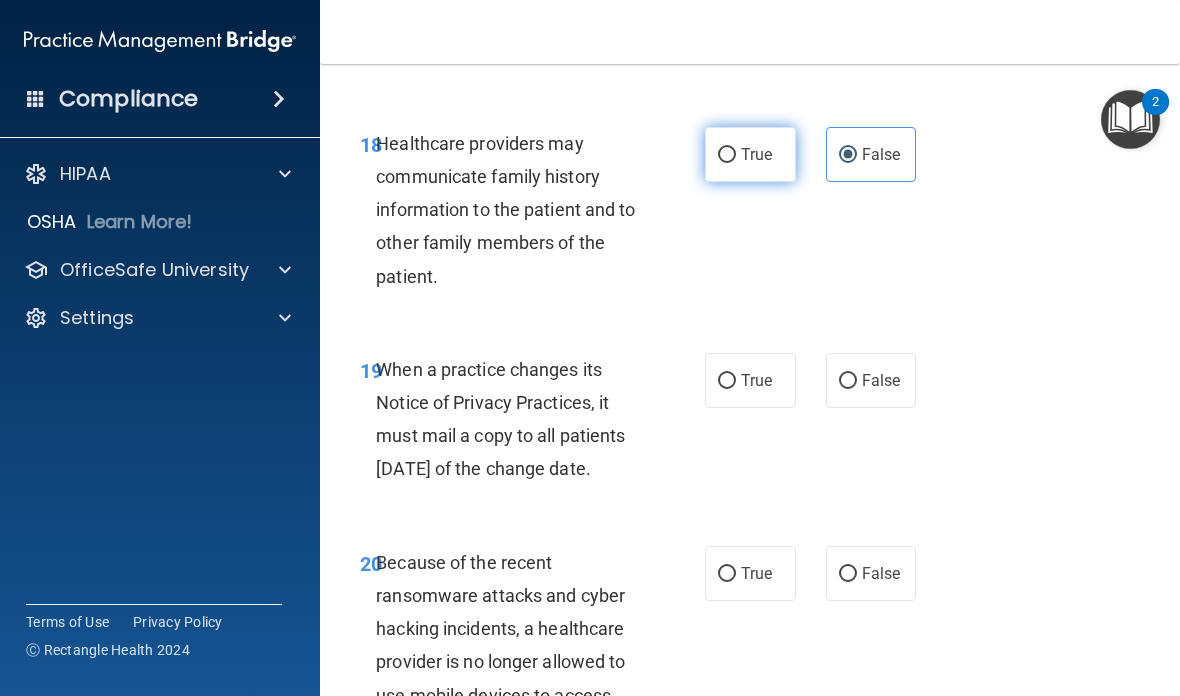 click on "True" at bounding box center [750, 154] 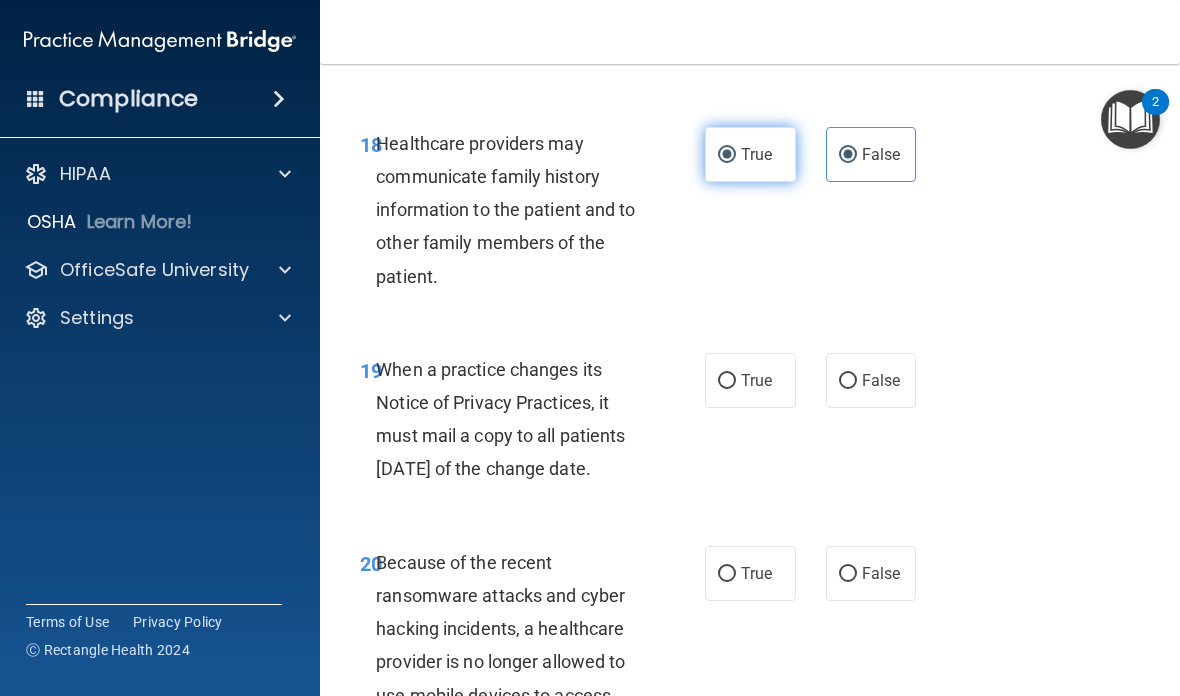 radio on "false" 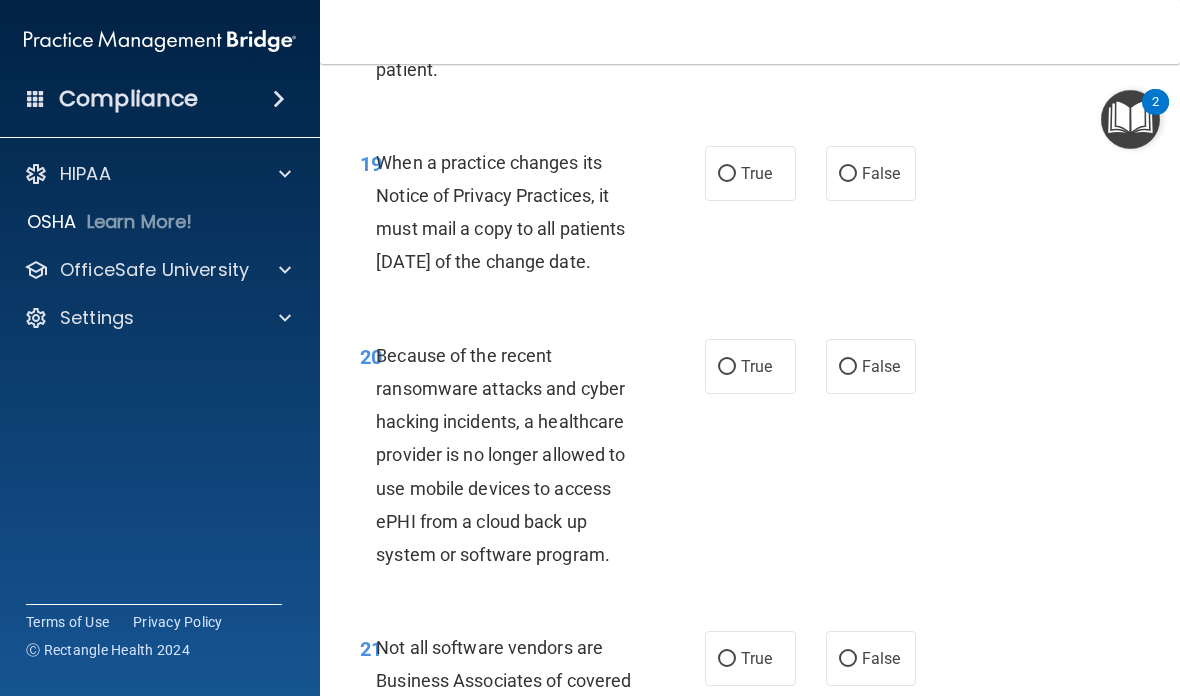 scroll, scrollTop: 4349, scrollLeft: 0, axis: vertical 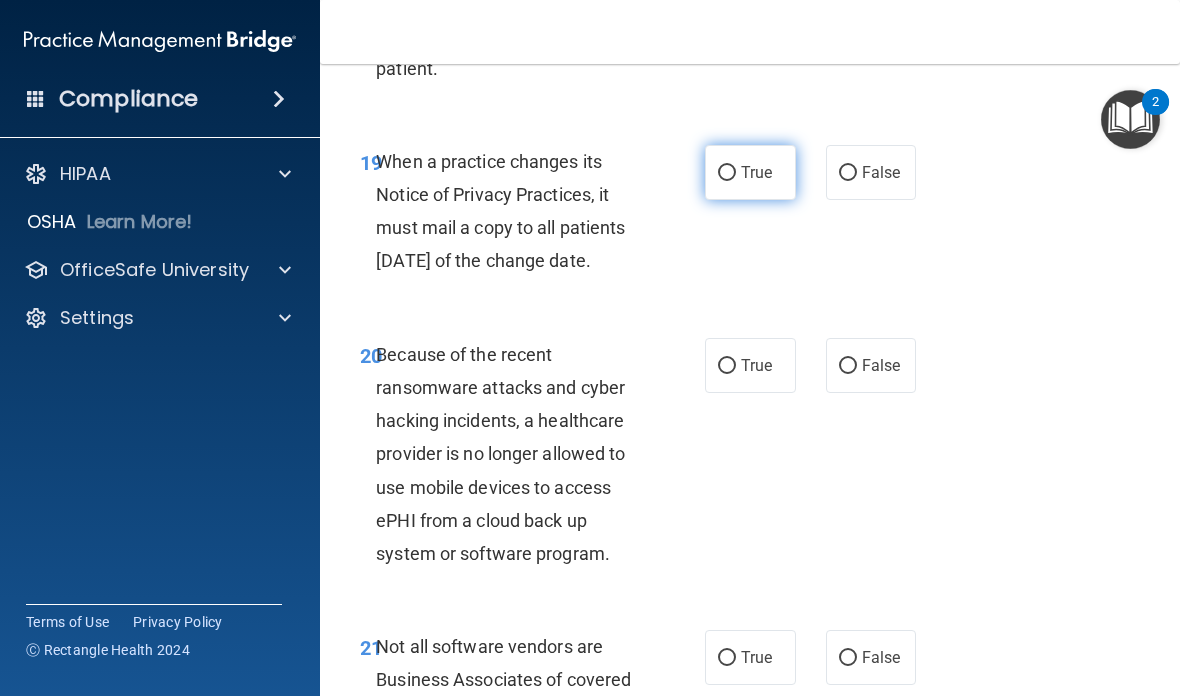 click on "True" at bounding box center (756, 172) 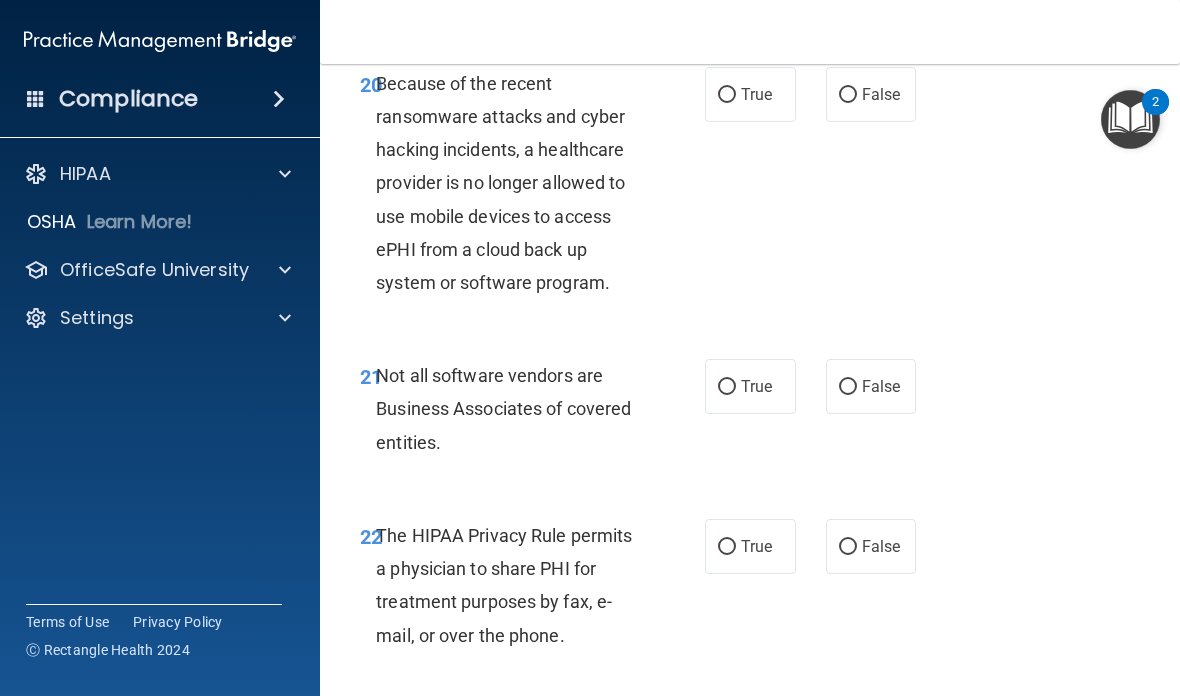 scroll, scrollTop: 4636, scrollLeft: 0, axis: vertical 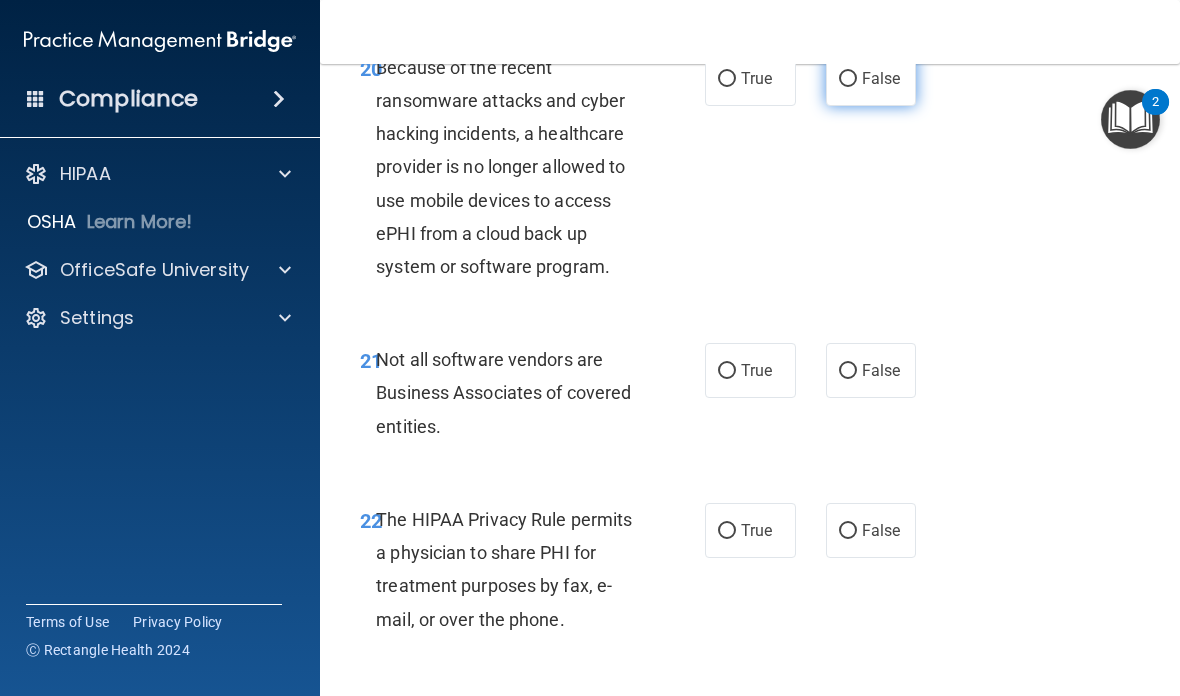 click on "False" at bounding box center [881, 78] 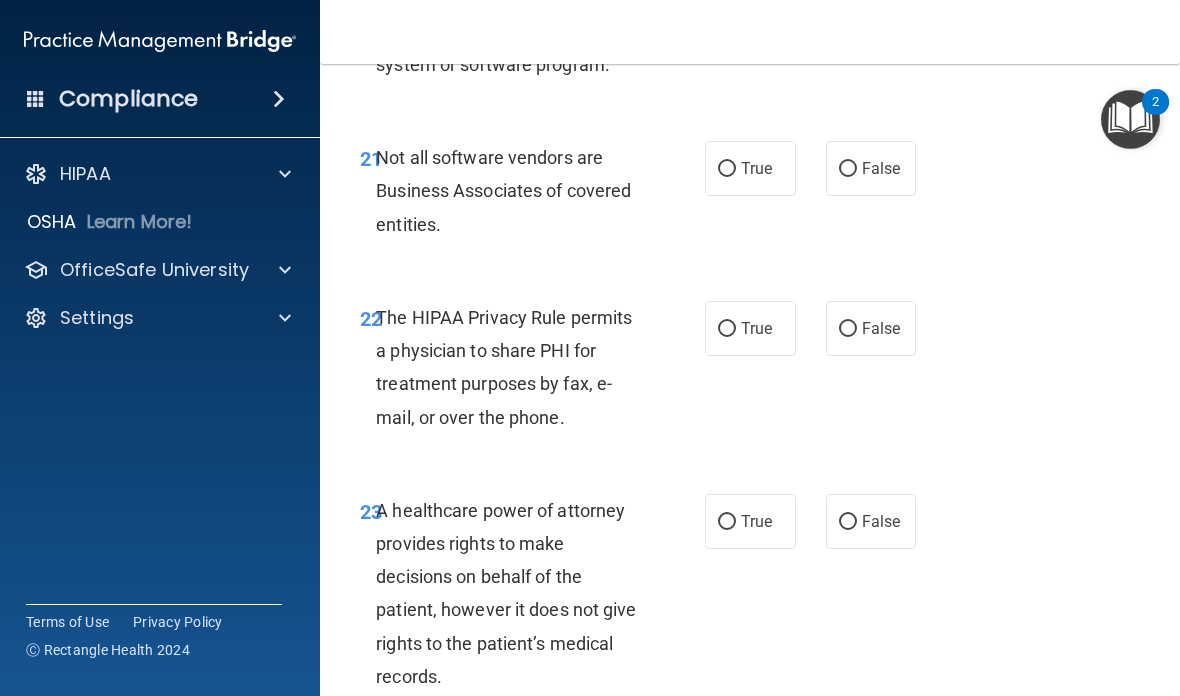 scroll, scrollTop: 4885, scrollLeft: 0, axis: vertical 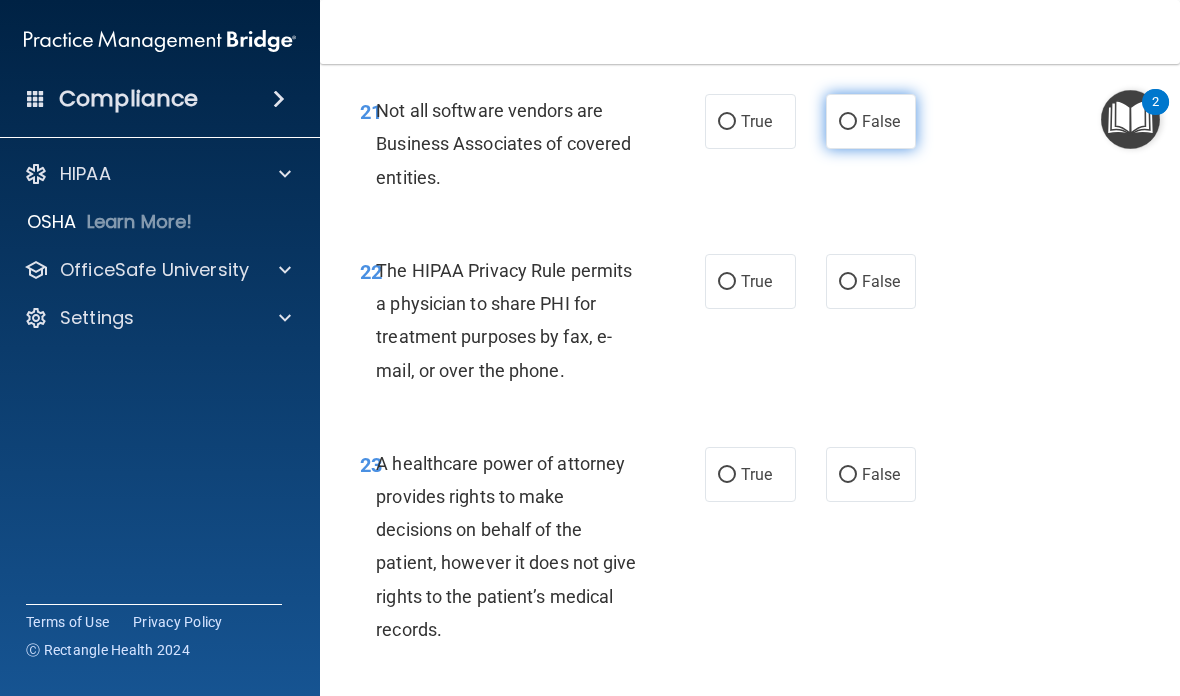 click on "False" at bounding box center [848, 122] 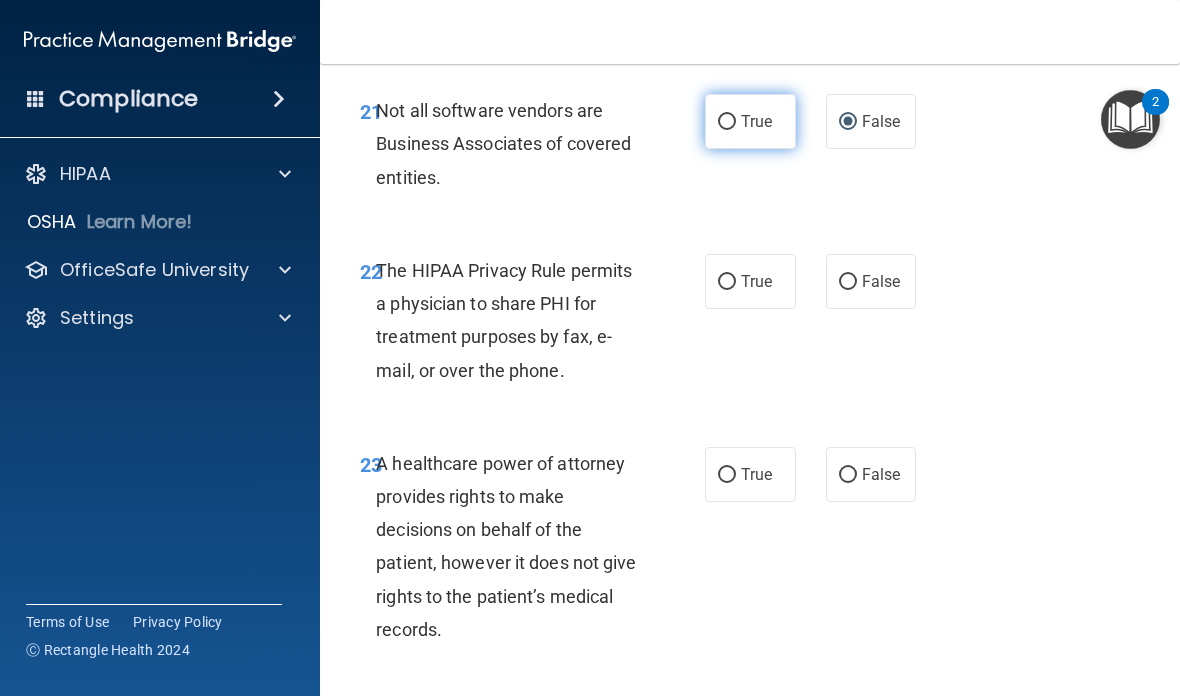 click on "True" at bounding box center [750, 121] 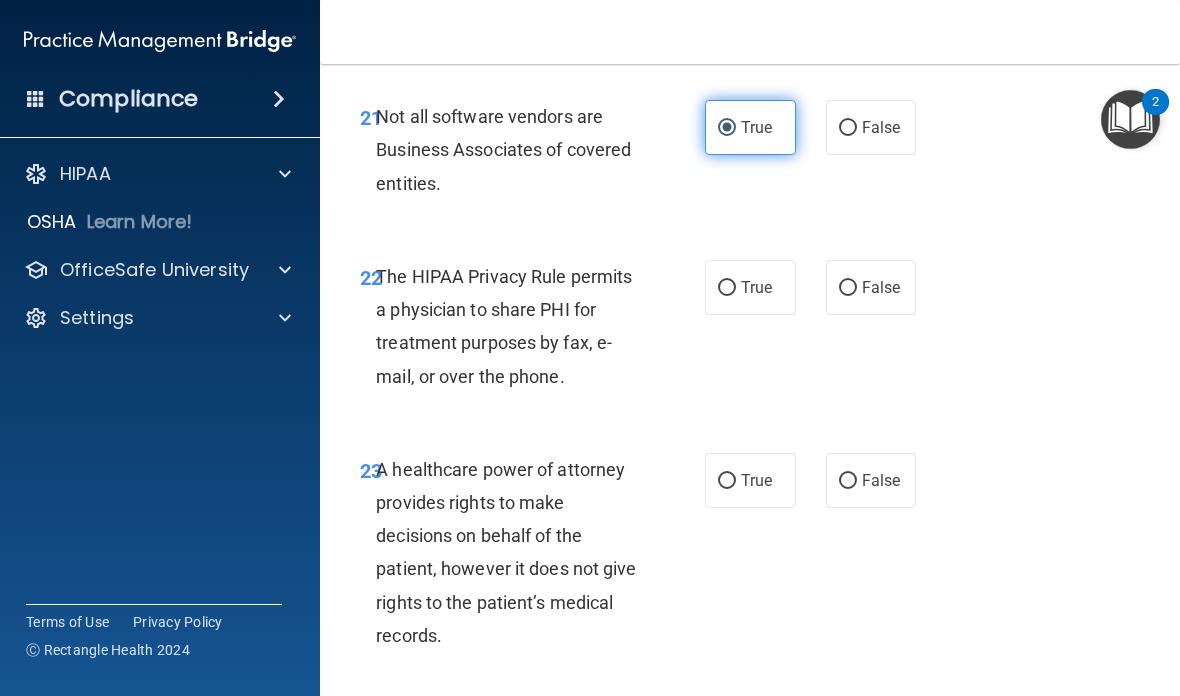 scroll, scrollTop: 4880, scrollLeft: 0, axis: vertical 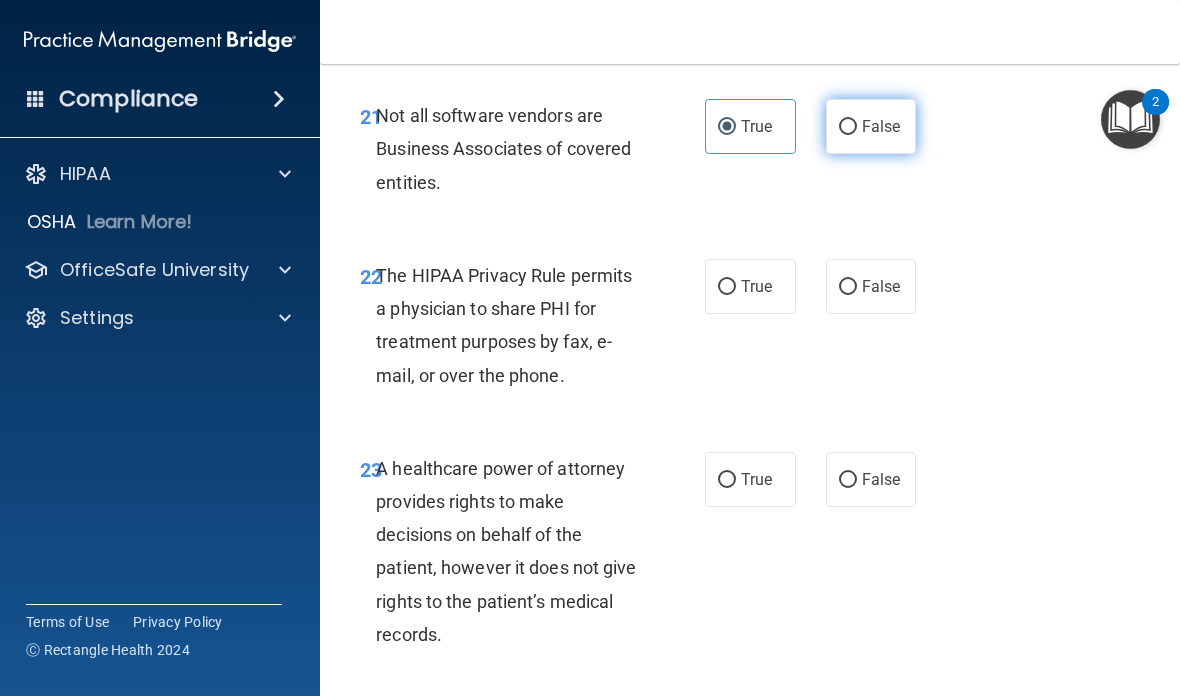 click on "False" at bounding box center [881, 126] 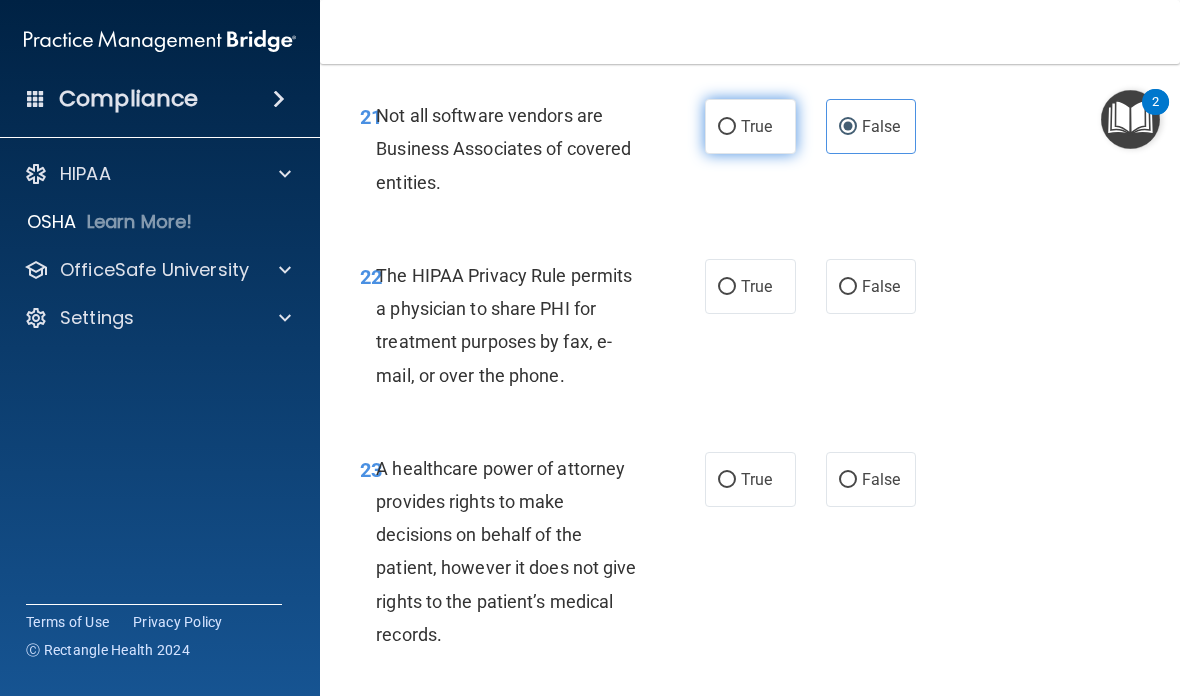 click on "True" at bounding box center (750, 126) 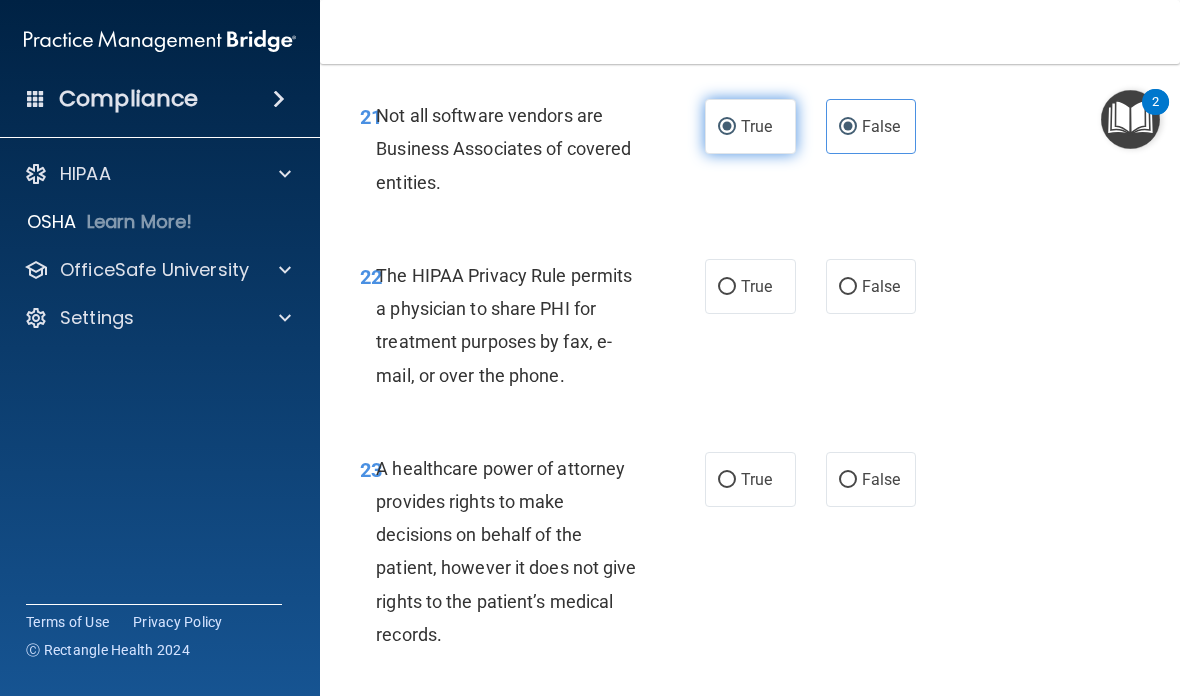 radio on "false" 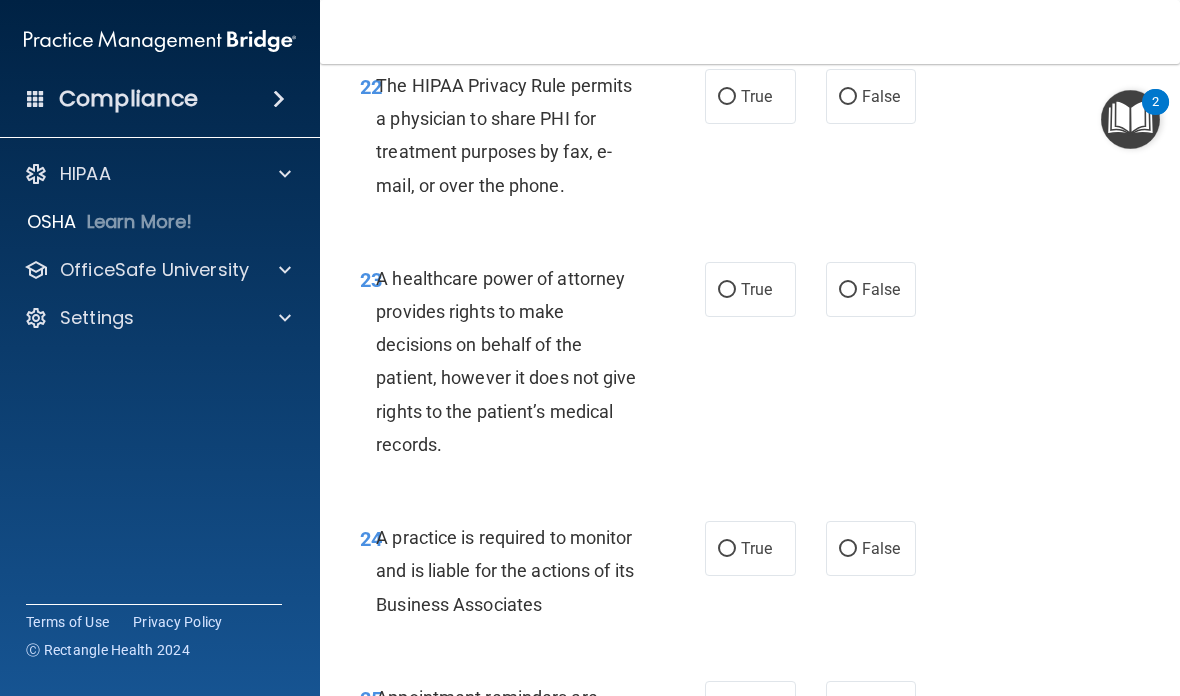 scroll, scrollTop: 5058, scrollLeft: 0, axis: vertical 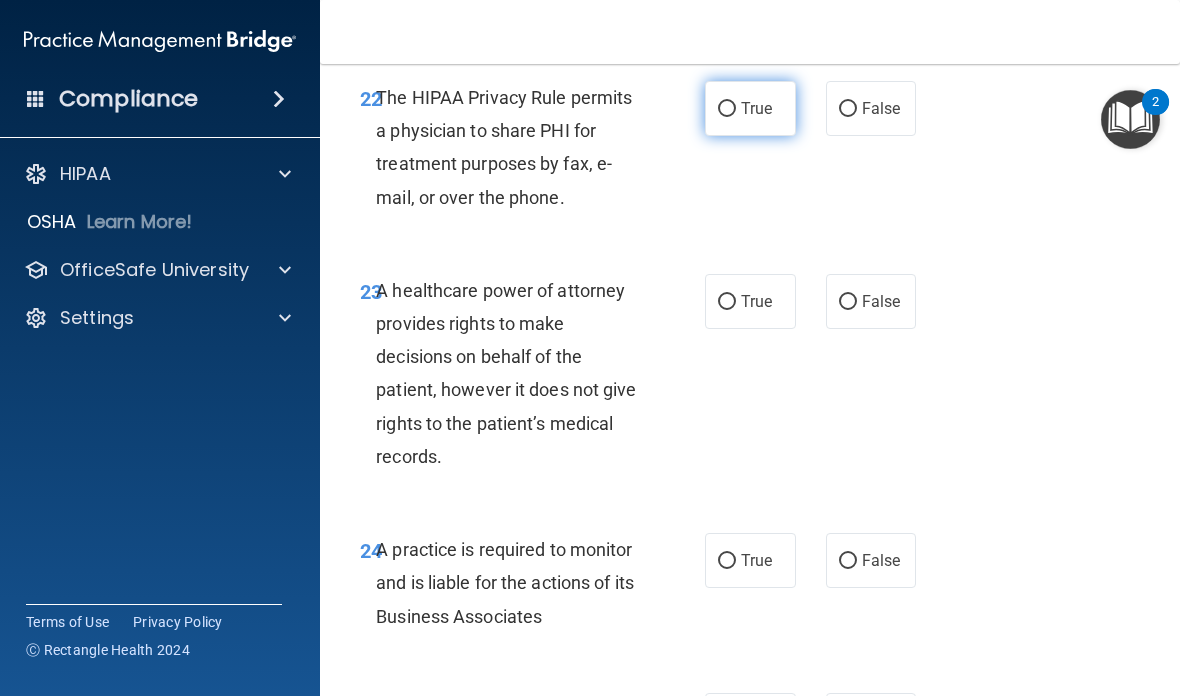 click on "True" at bounding box center [756, 108] 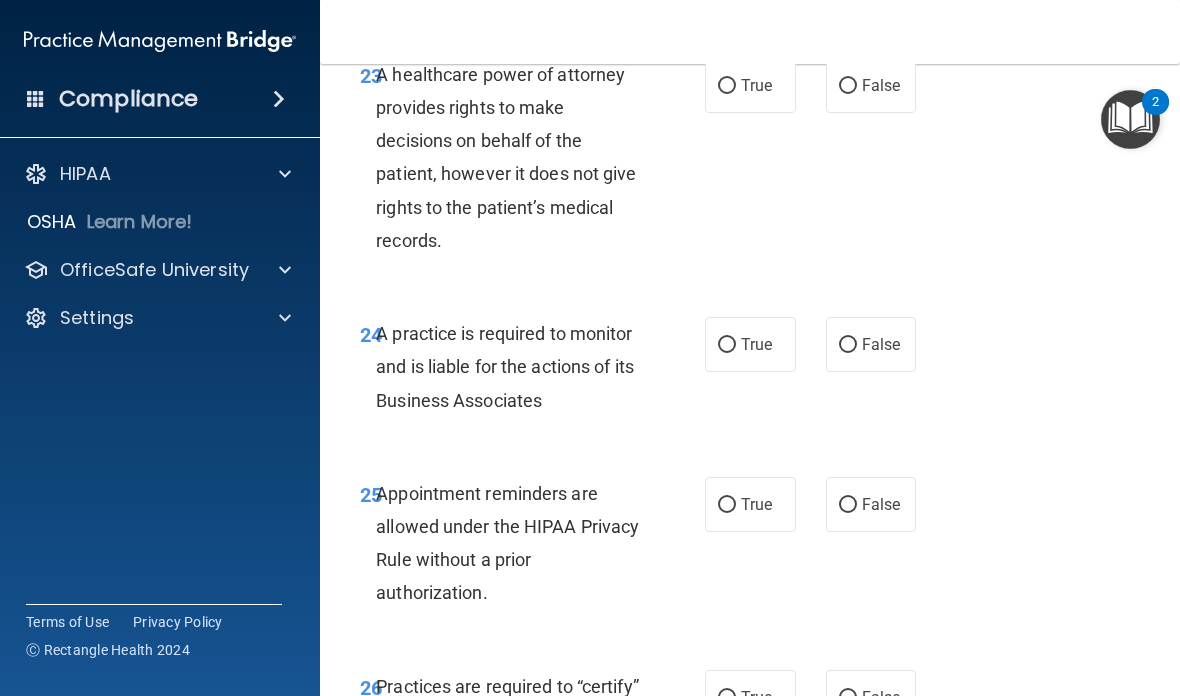 scroll, scrollTop: 5273, scrollLeft: 0, axis: vertical 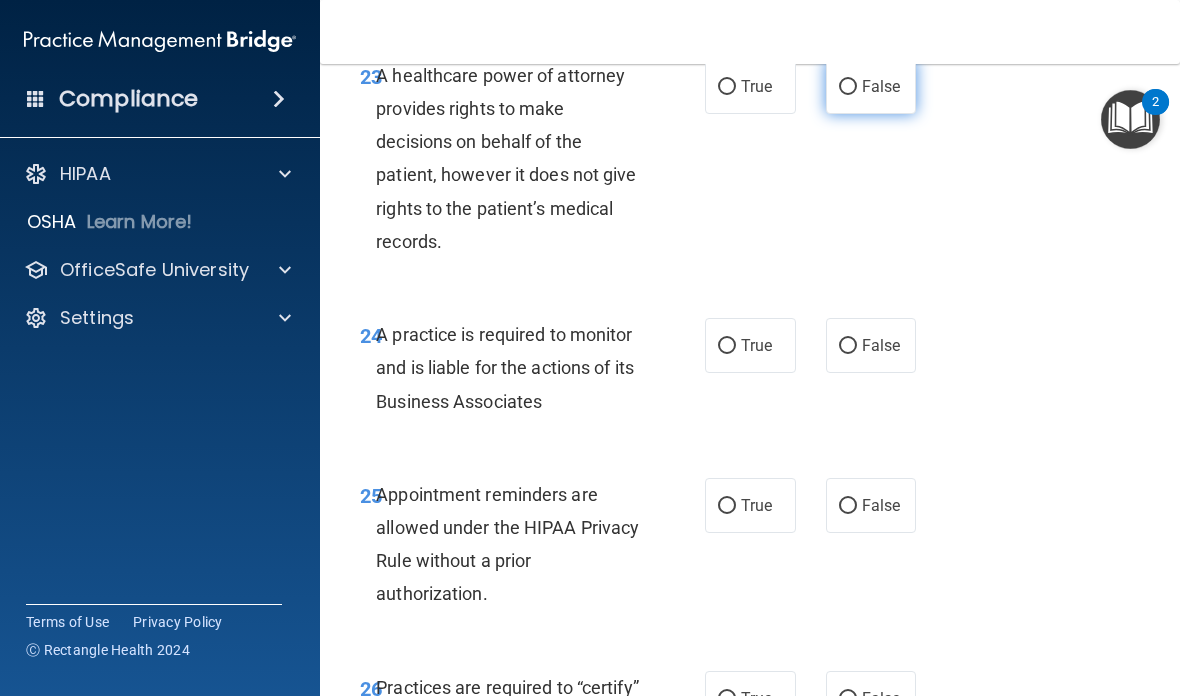 click on "False" at bounding box center (881, 86) 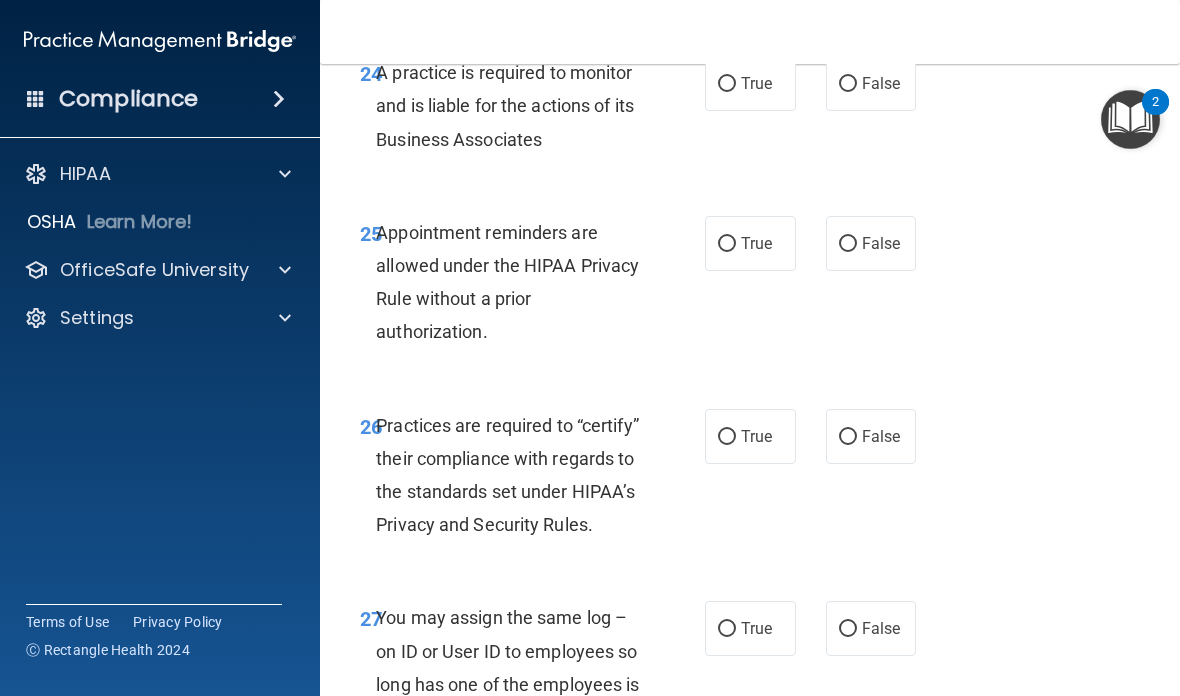 scroll, scrollTop: 5531, scrollLeft: 0, axis: vertical 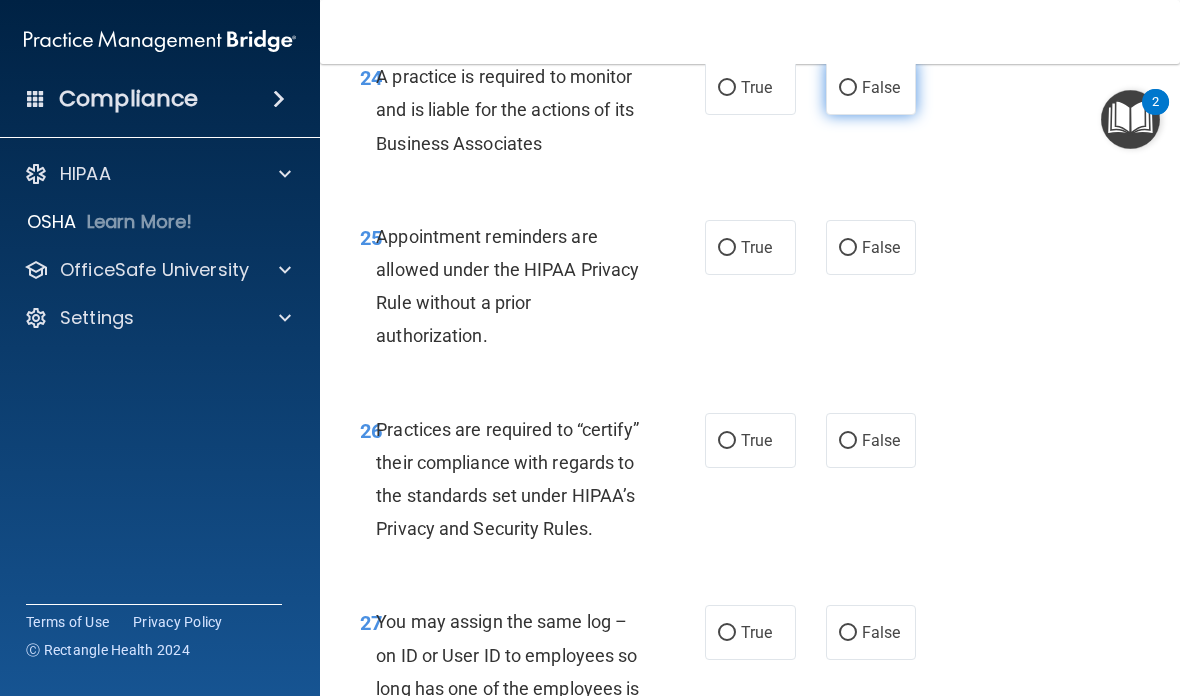 click on "False" at bounding box center [881, 87] 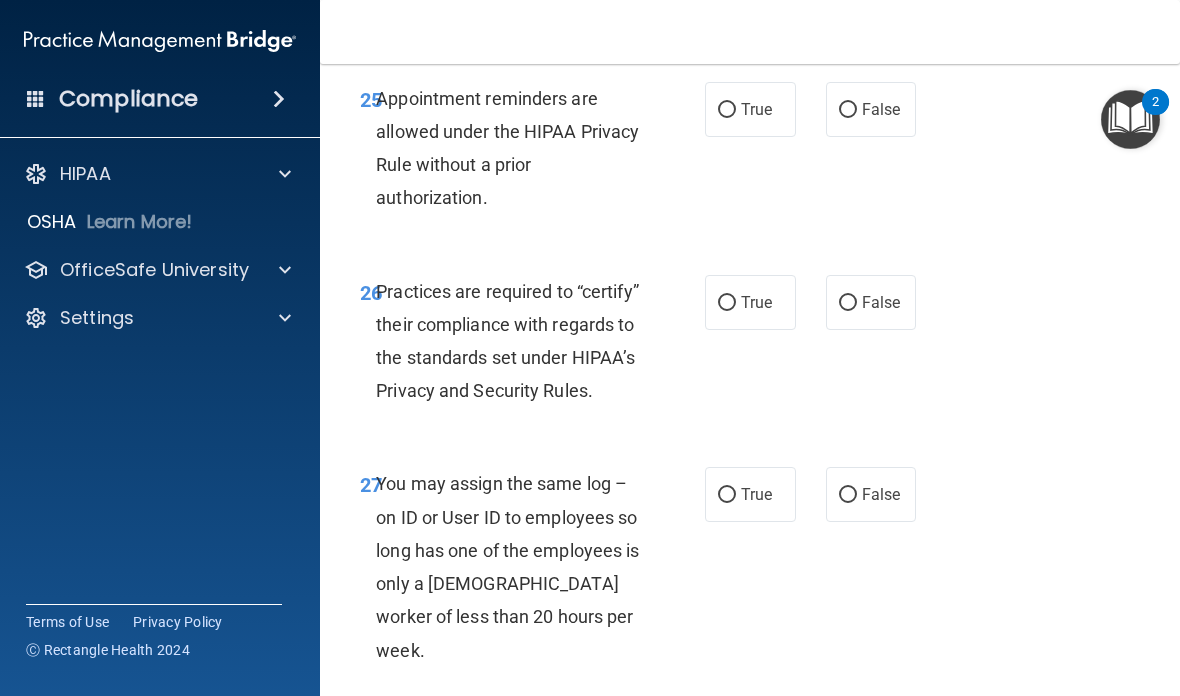 scroll, scrollTop: 5665, scrollLeft: 0, axis: vertical 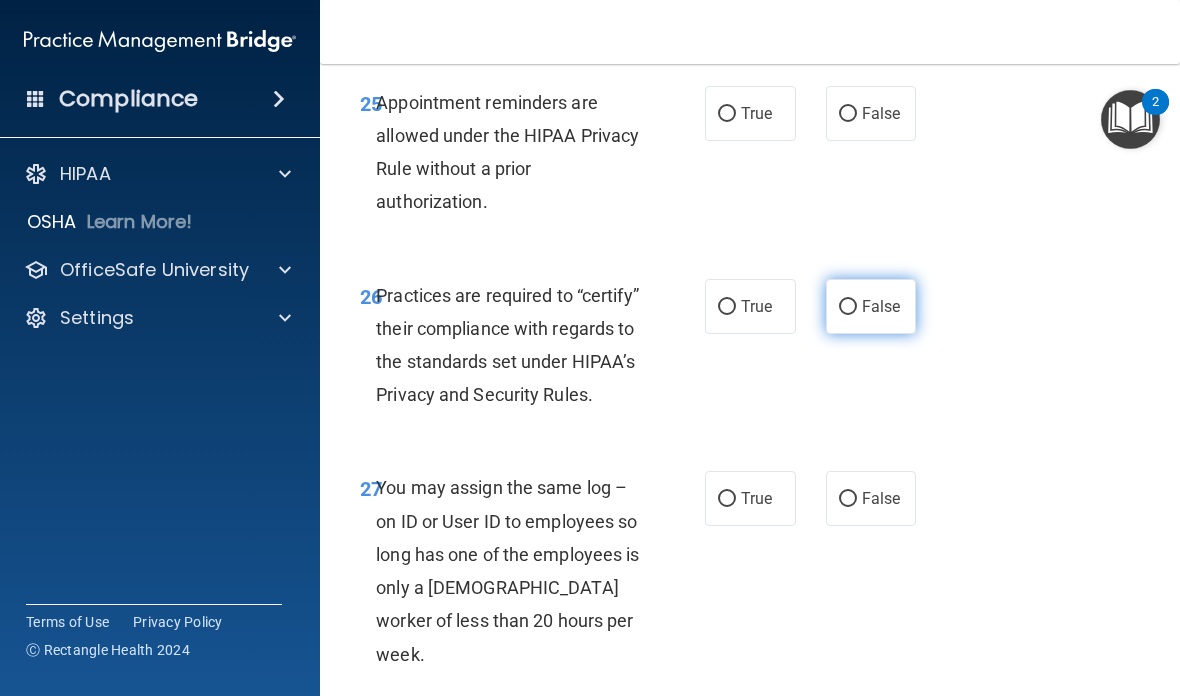 click on "False" at bounding box center (871, 306) 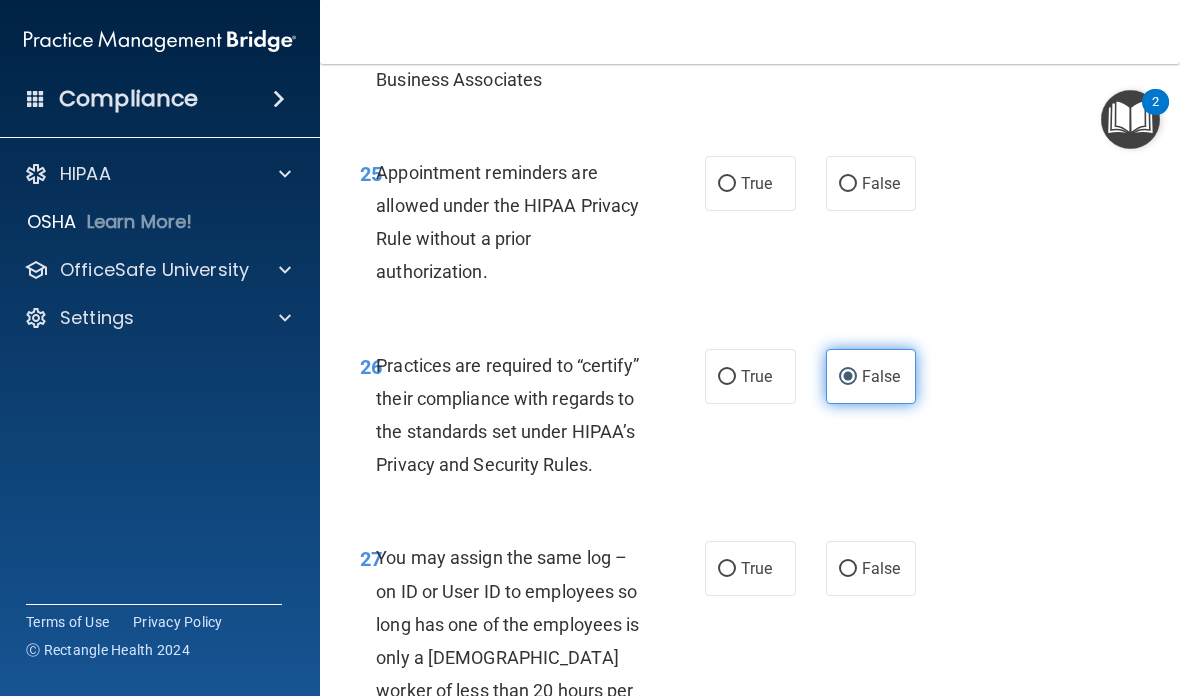 scroll, scrollTop: 5574, scrollLeft: 0, axis: vertical 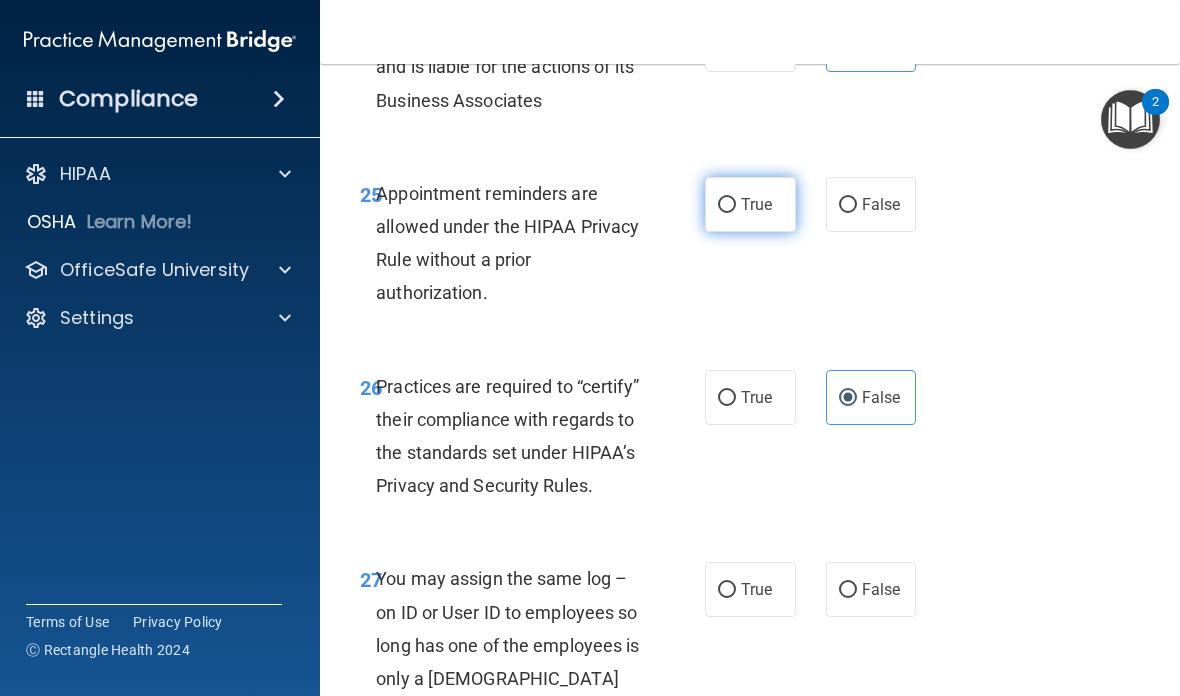 click on "True" at bounding box center (750, 204) 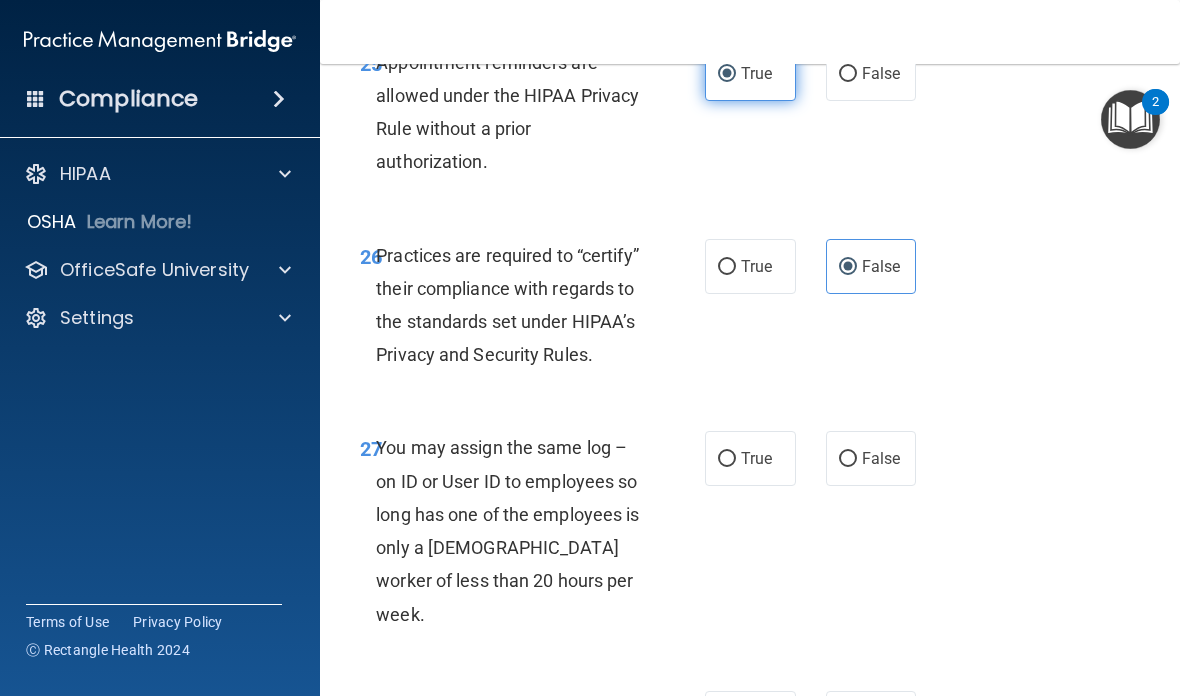 scroll, scrollTop: 5693, scrollLeft: 0, axis: vertical 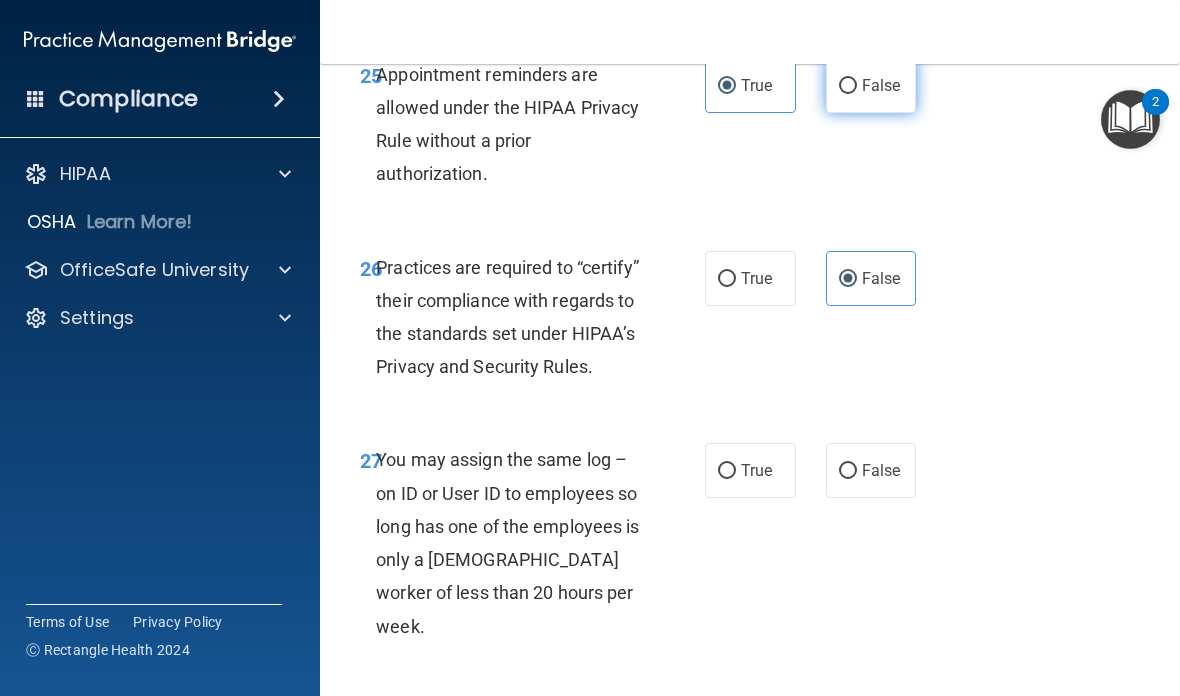 click on "False" at bounding box center [881, 85] 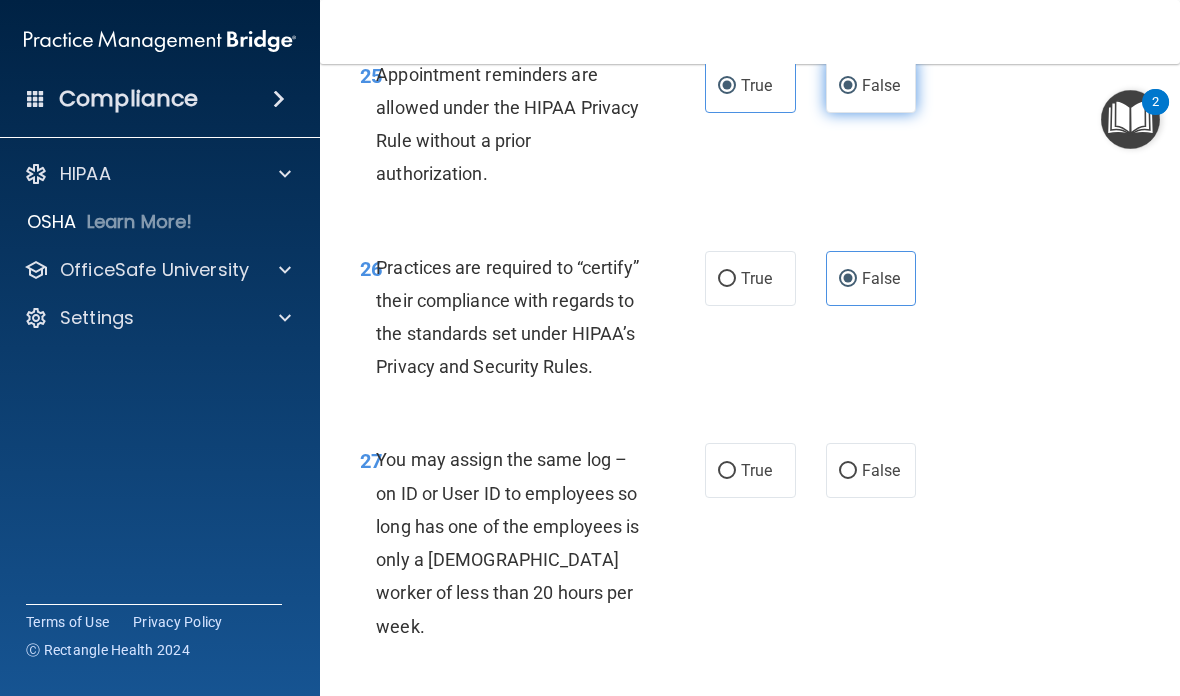 radio on "false" 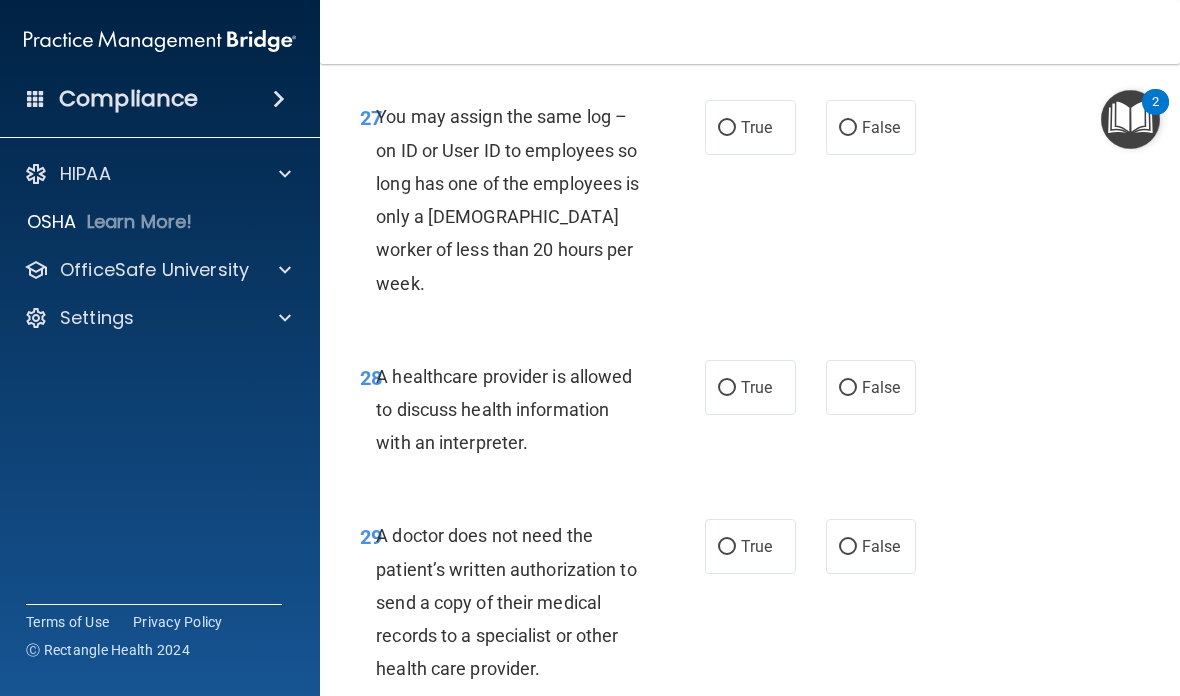 scroll, scrollTop: 6040, scrollLeft: 0, axis: vertical 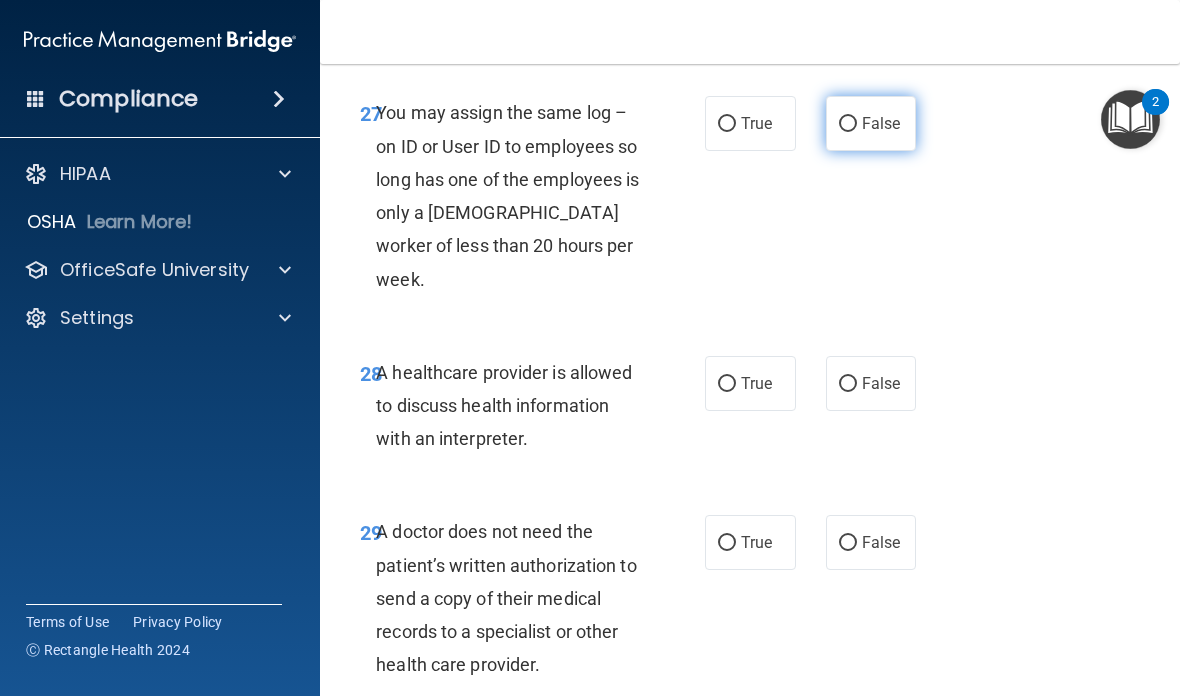click on "False" at bounding box center [871, 123] 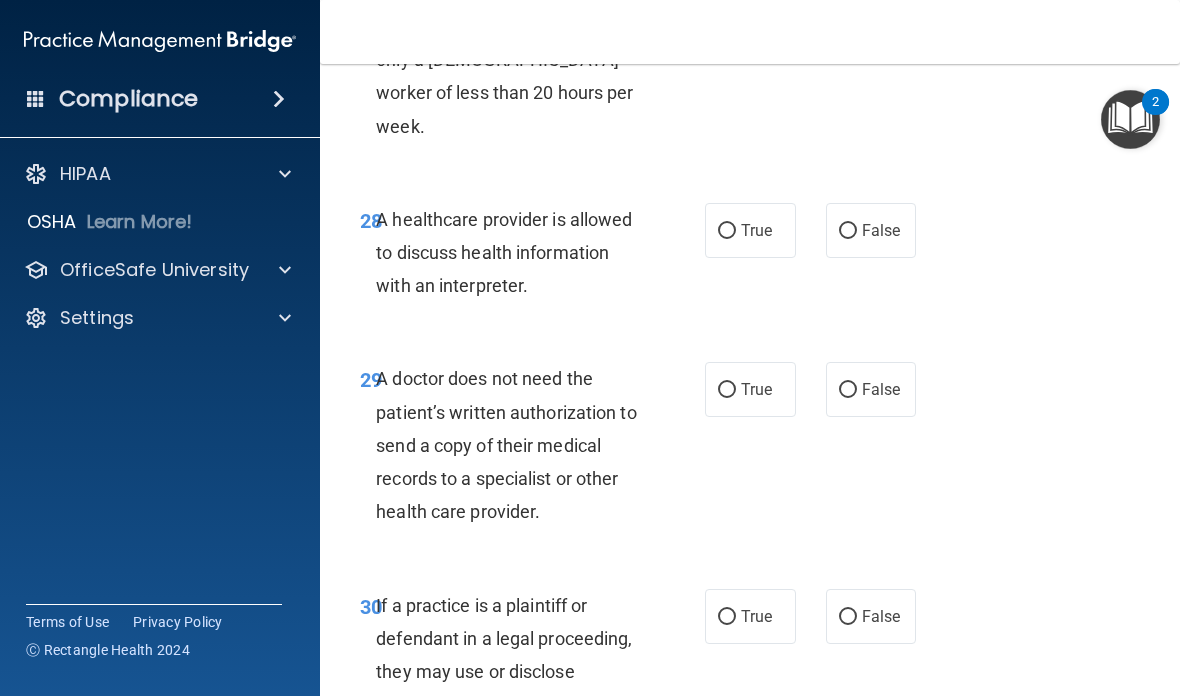 scroll, scrollTop: 6194, scrollLeft: 0, axis: vertical 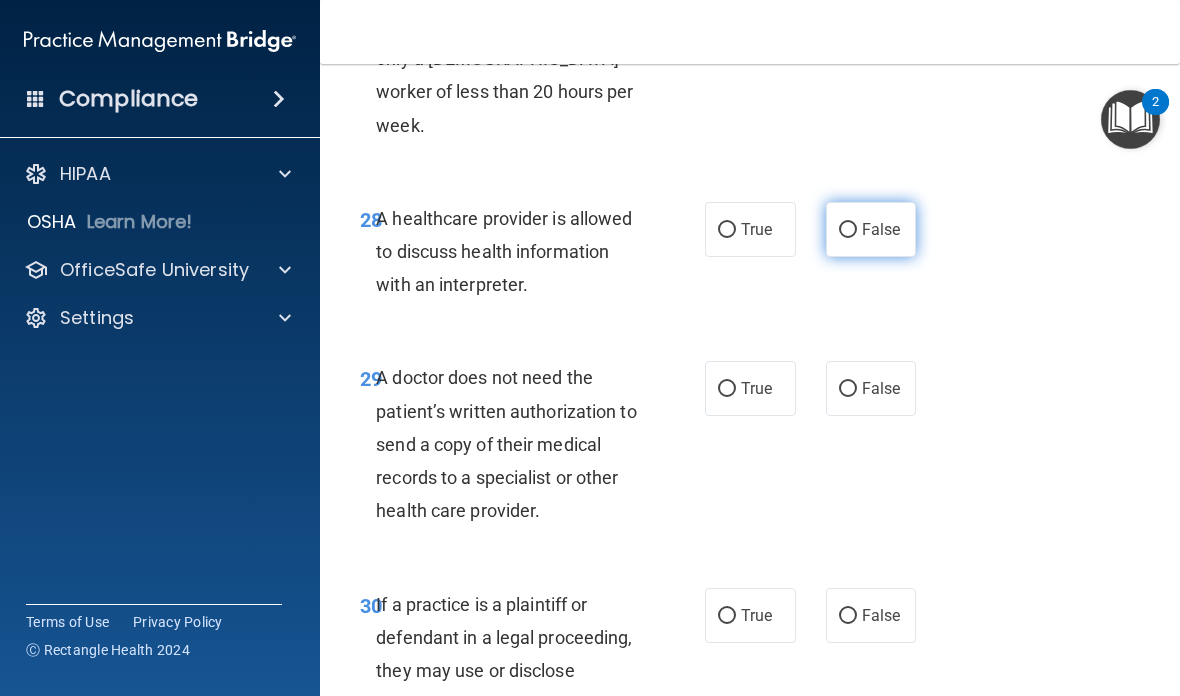 click on "False" at bounding box center [881, 229] 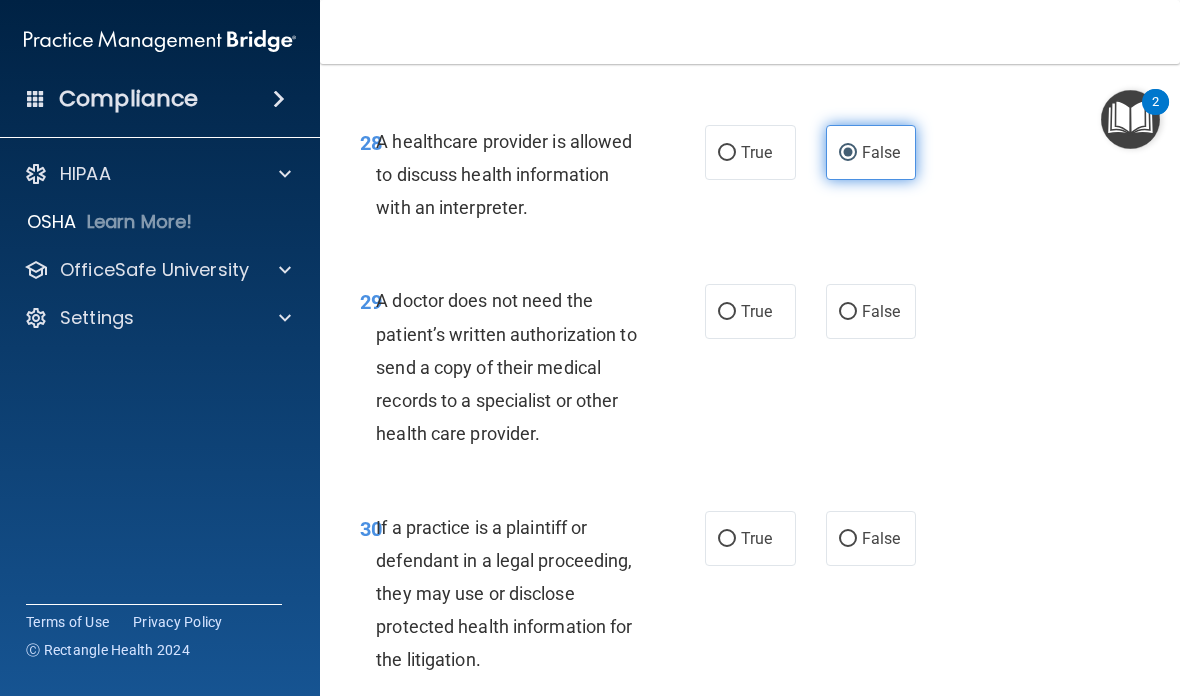 scroll, scrollTop: 6264, scrollLeft: 0, axis: vertical 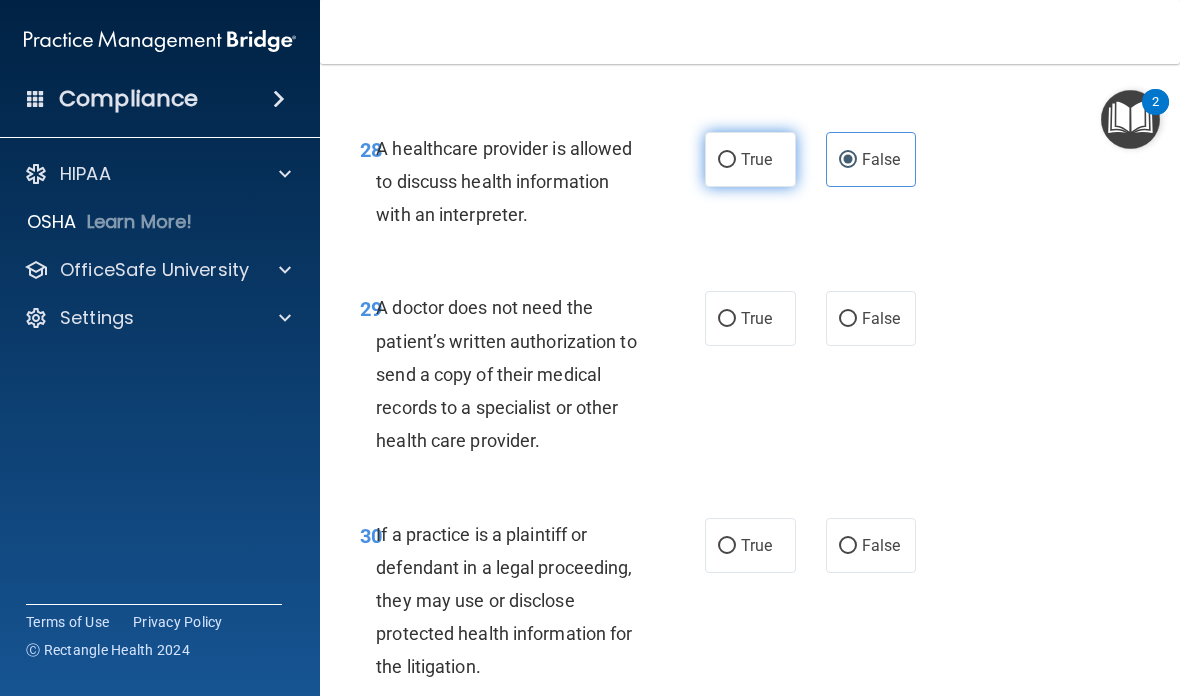 click on "True" at bounding box center [750, 159] 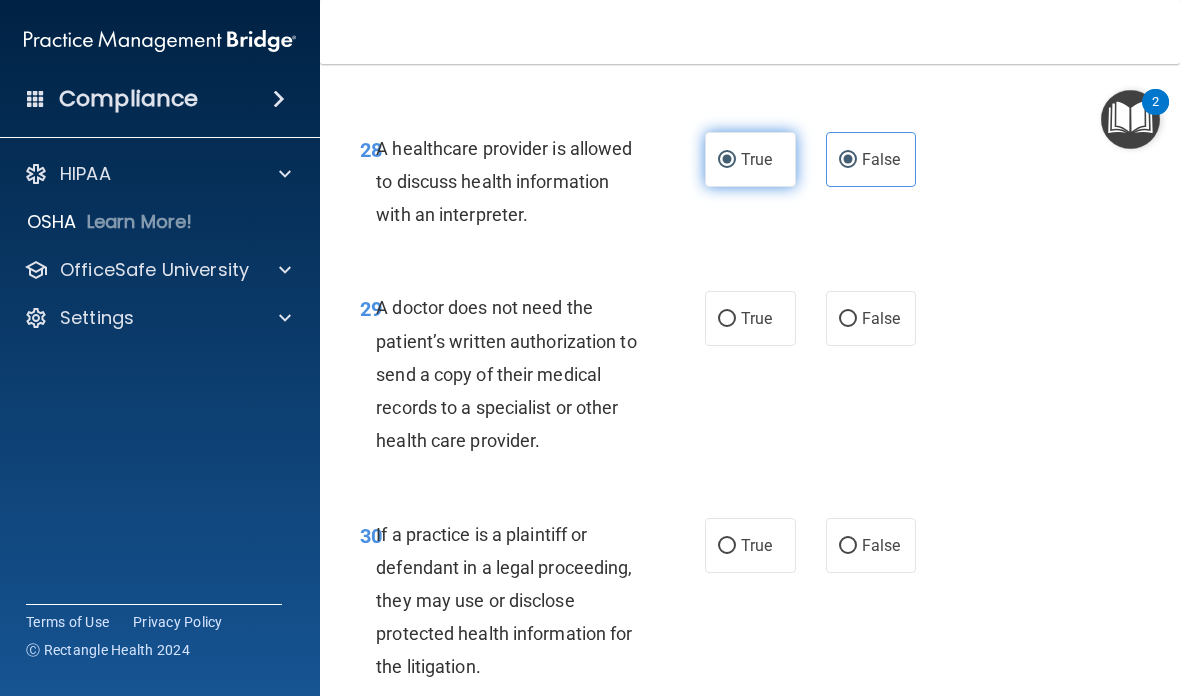 radio on "false" 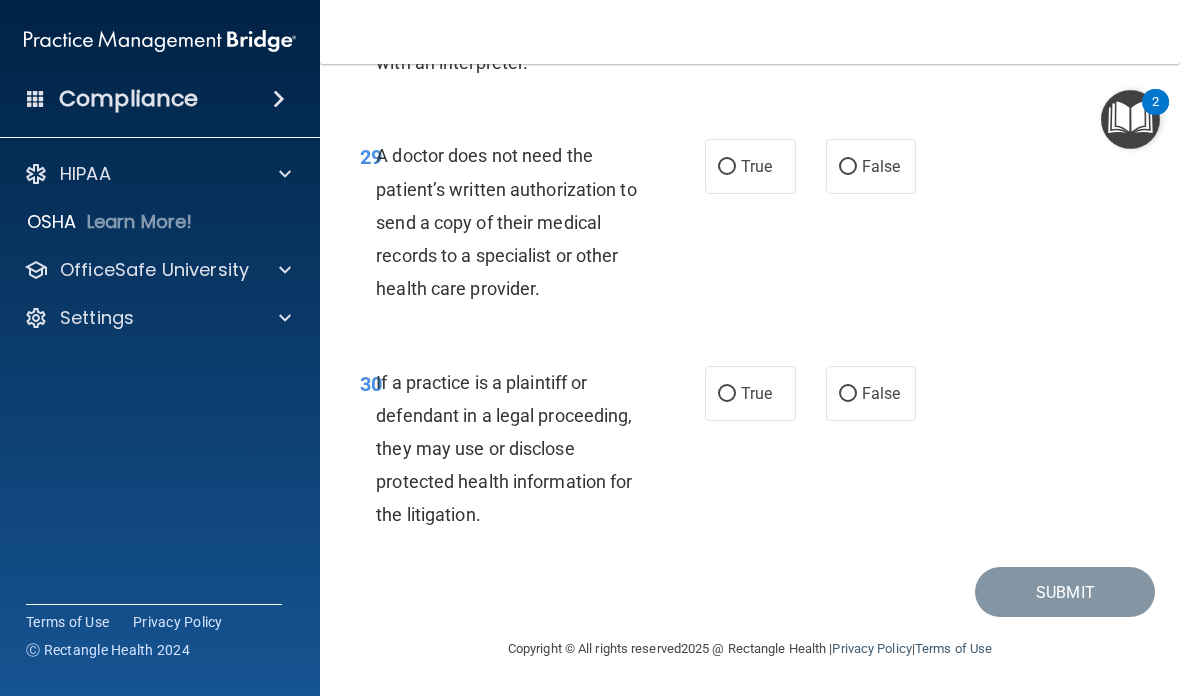 scroll, scrollTop: 6416, scrollLeft: 0, axis: vertical 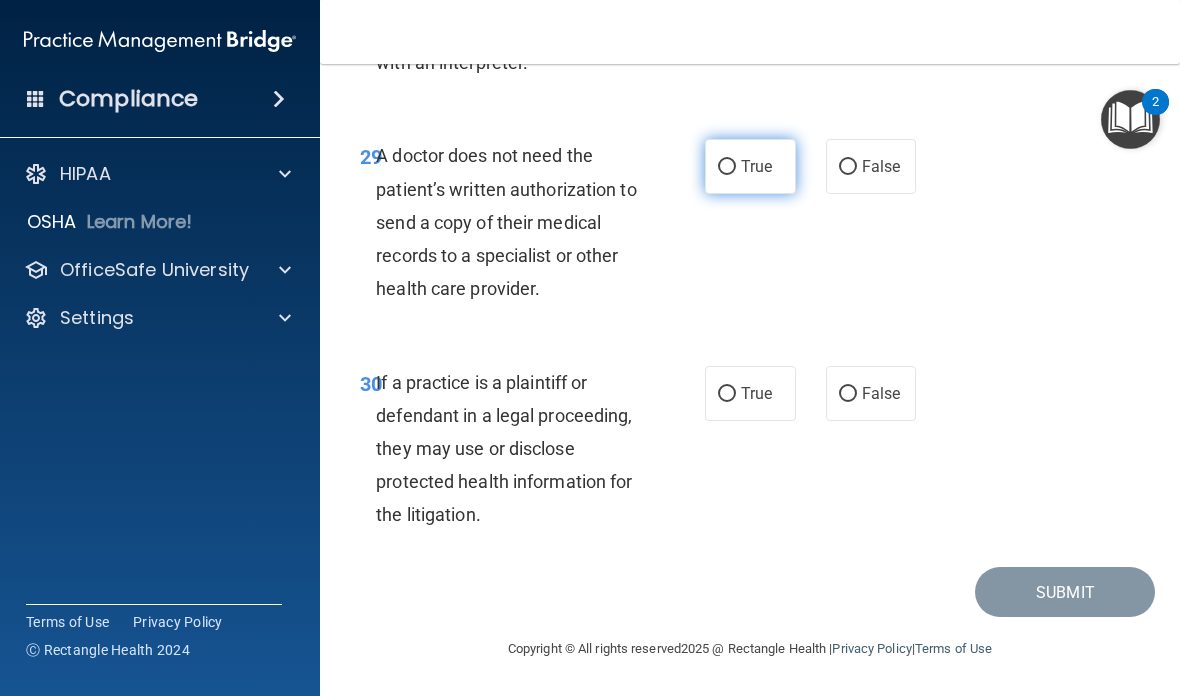 click on "True" at bounding box center (756, 166) 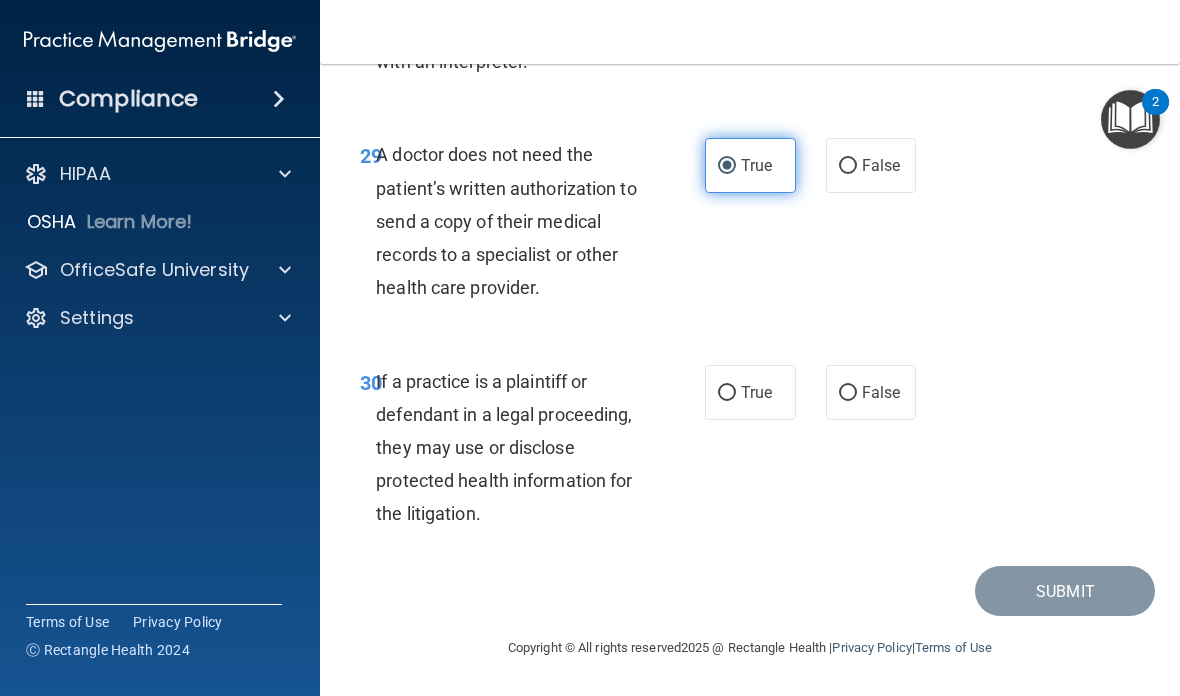 scroll, scrollTop: 6416, scrollLeft: 0, axis: vertical 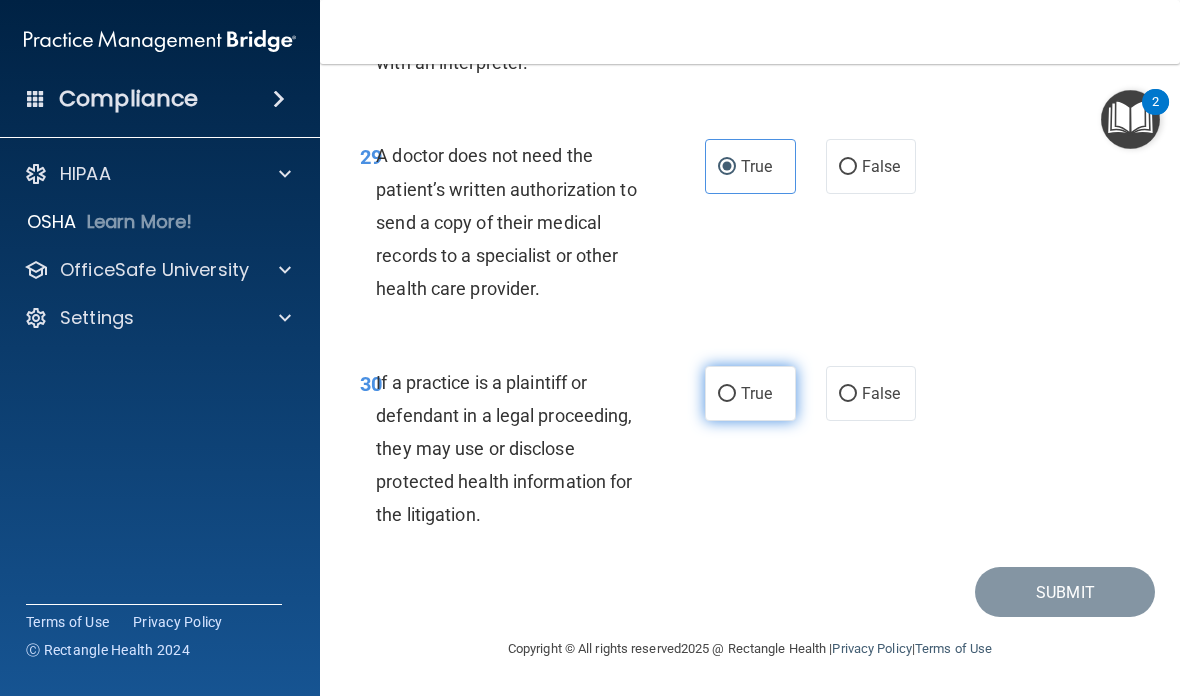 click on "True" at bounding box center [756, 393] 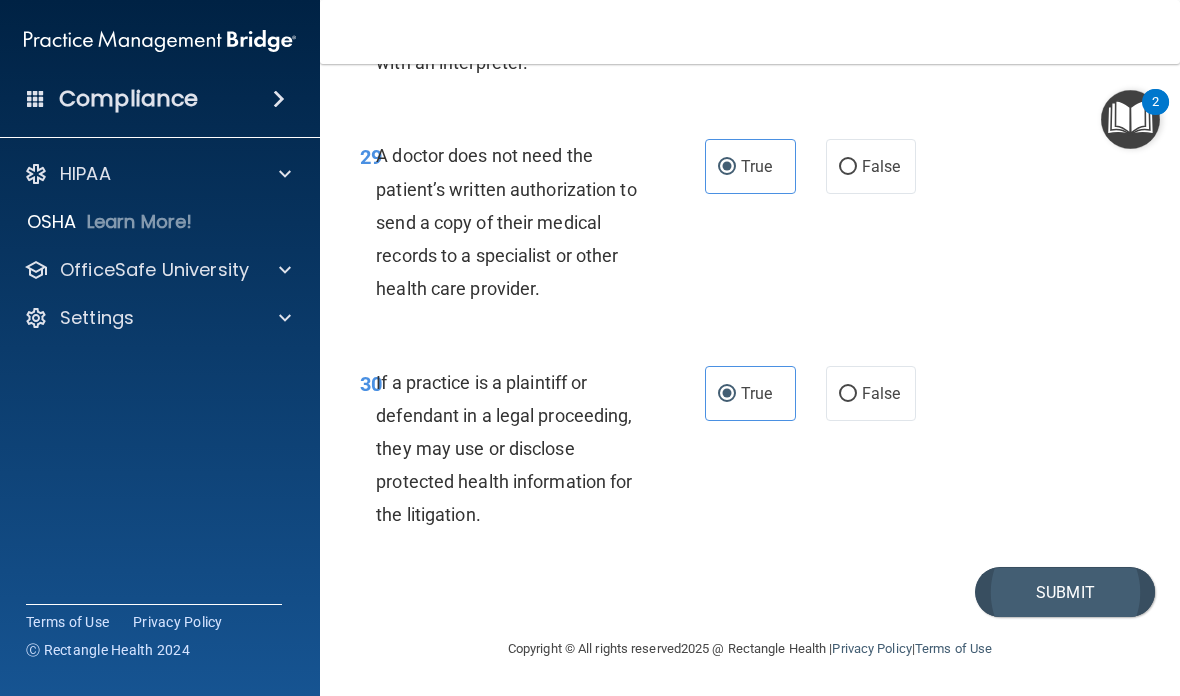 click on "Submit" at bounding box center (1065, 592) 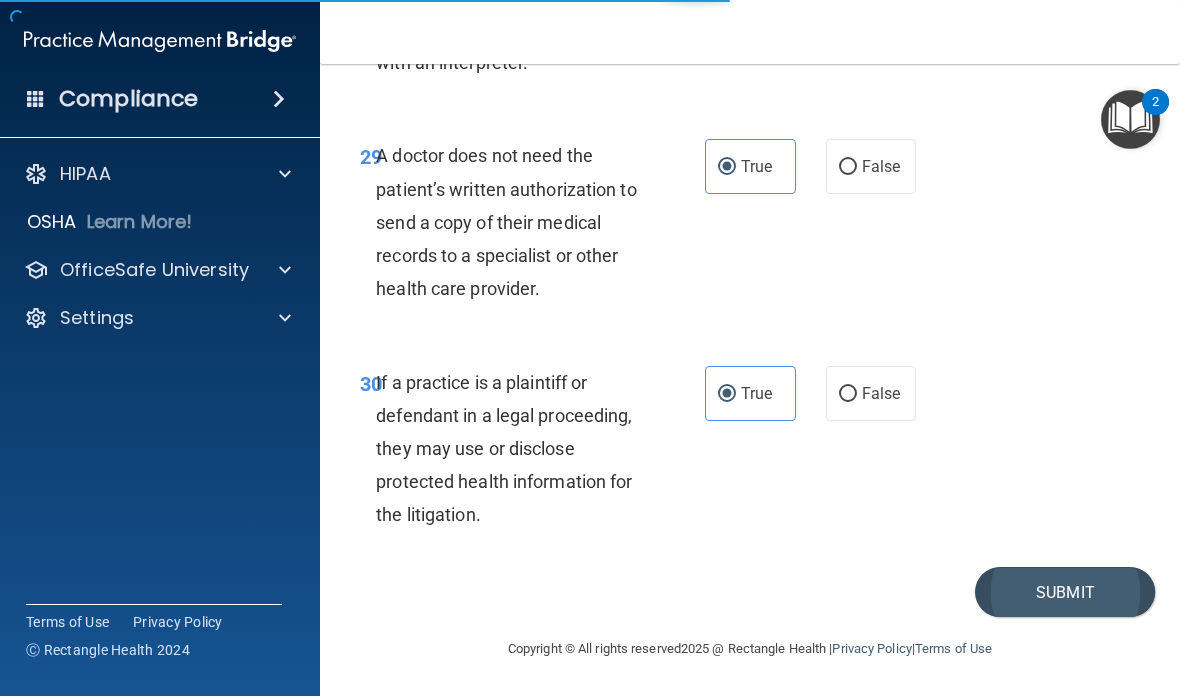 scroll, scrollTop: 0, scrollLeft: 0, axis: both 